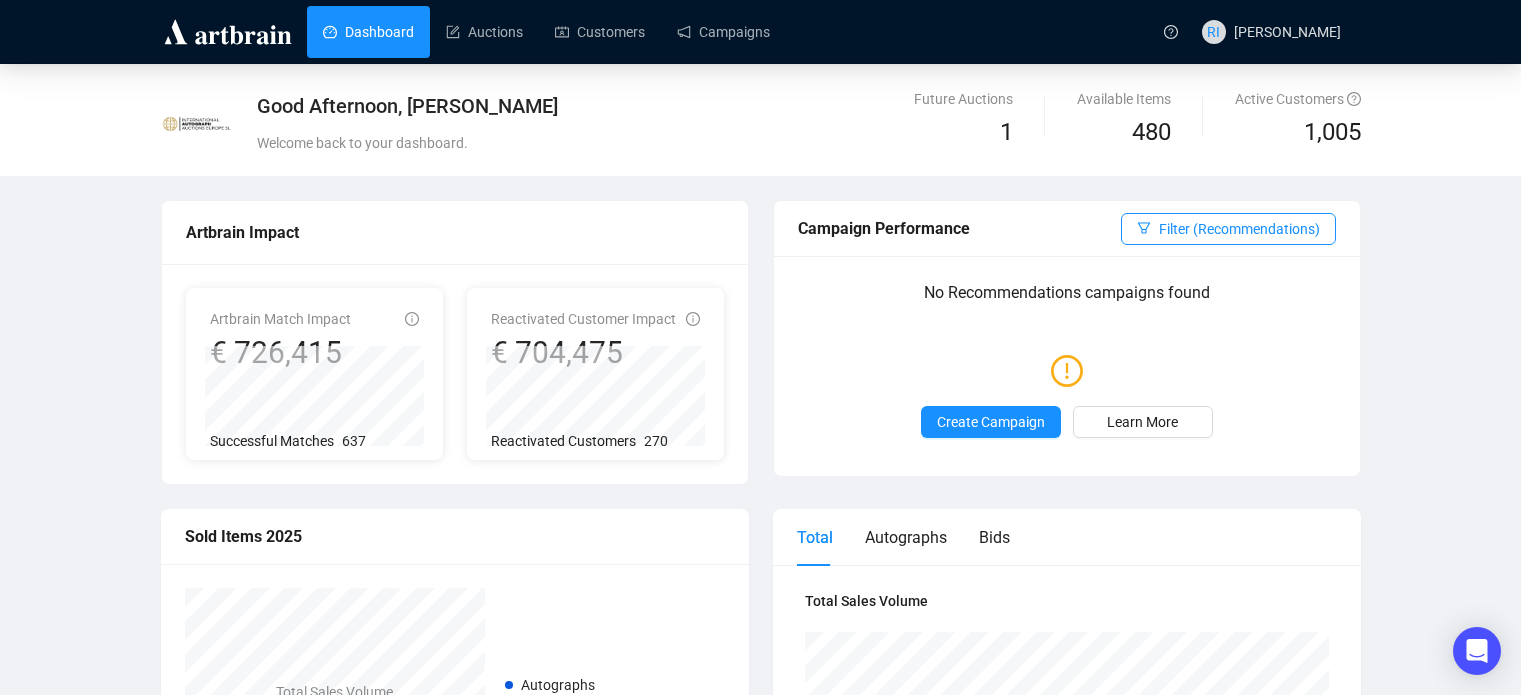scroll, scrollTop: 0, scrollLeft: 0, axis: both 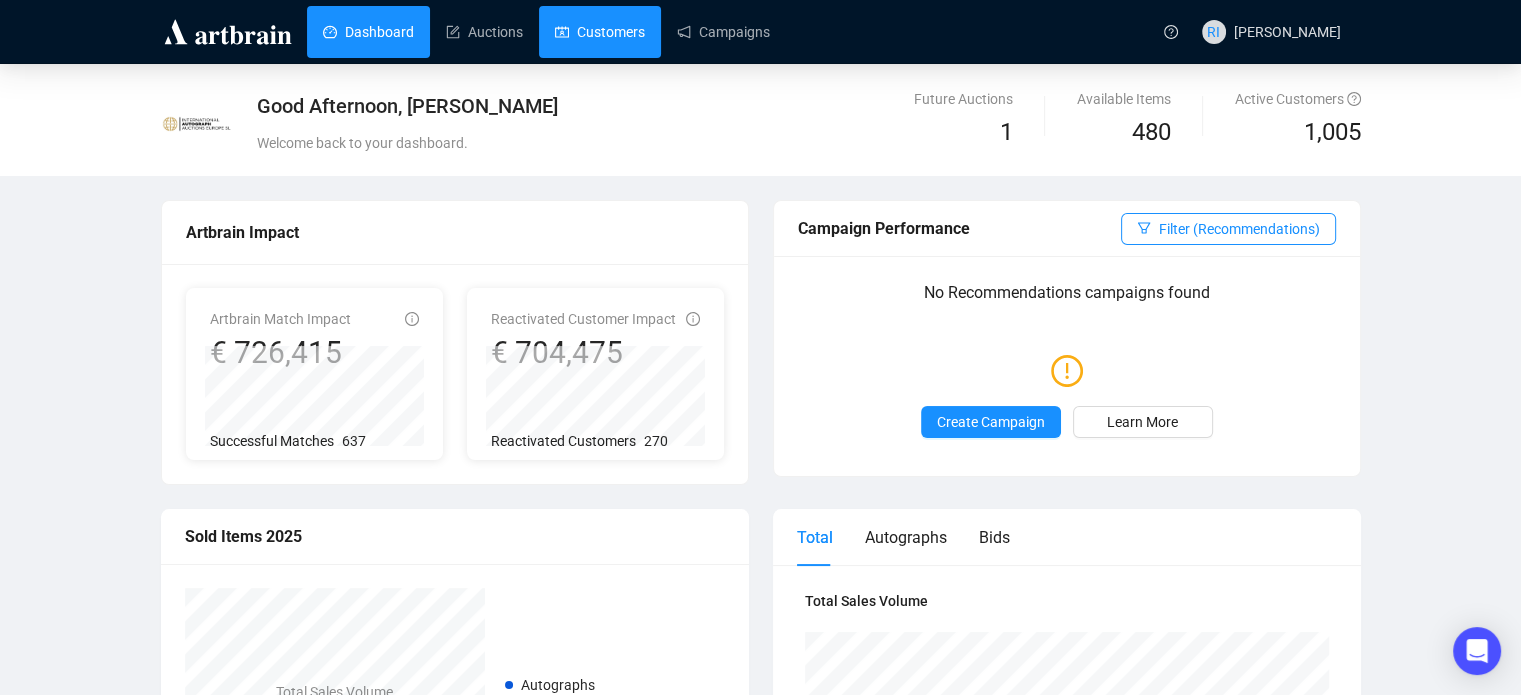 click on "Customers" at bounding box center [600, 32] 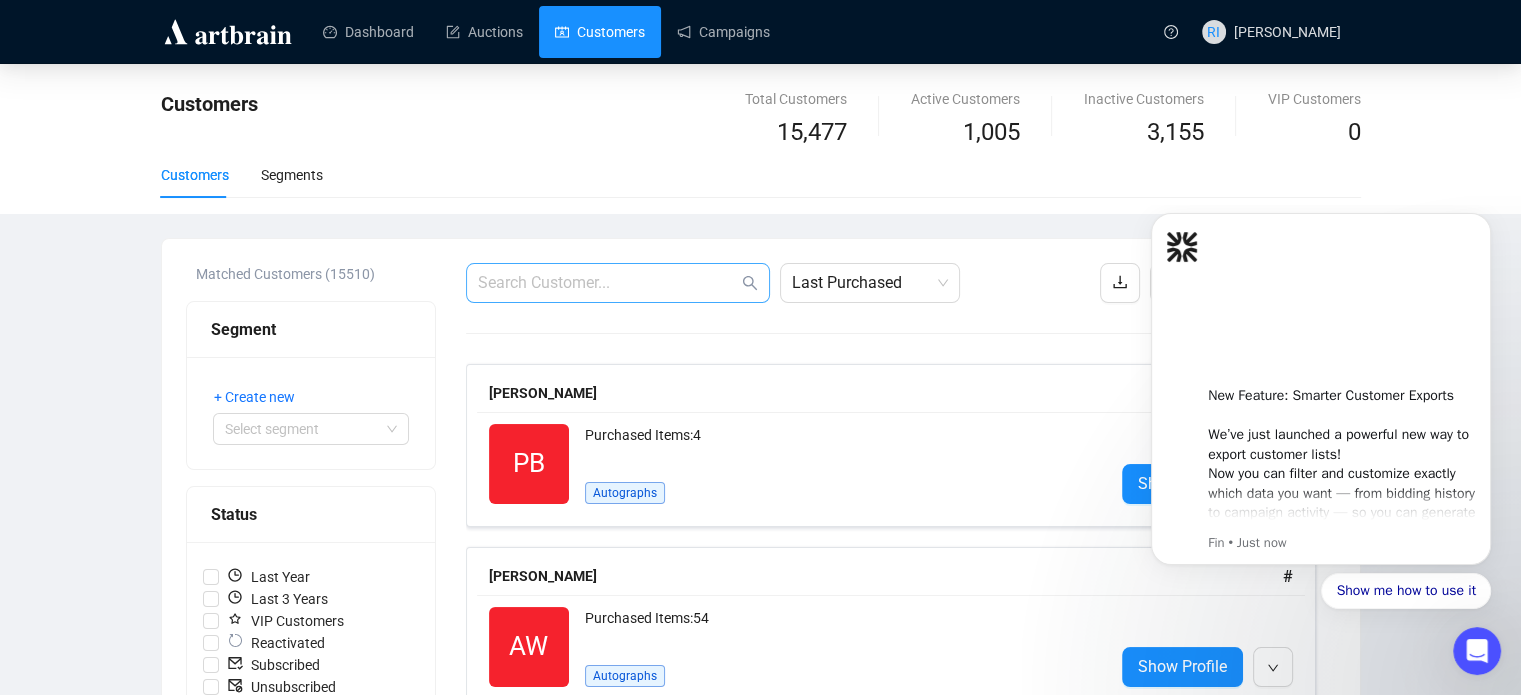 scroll, scrollTop: 0, scrollLeft: 0, axis: both 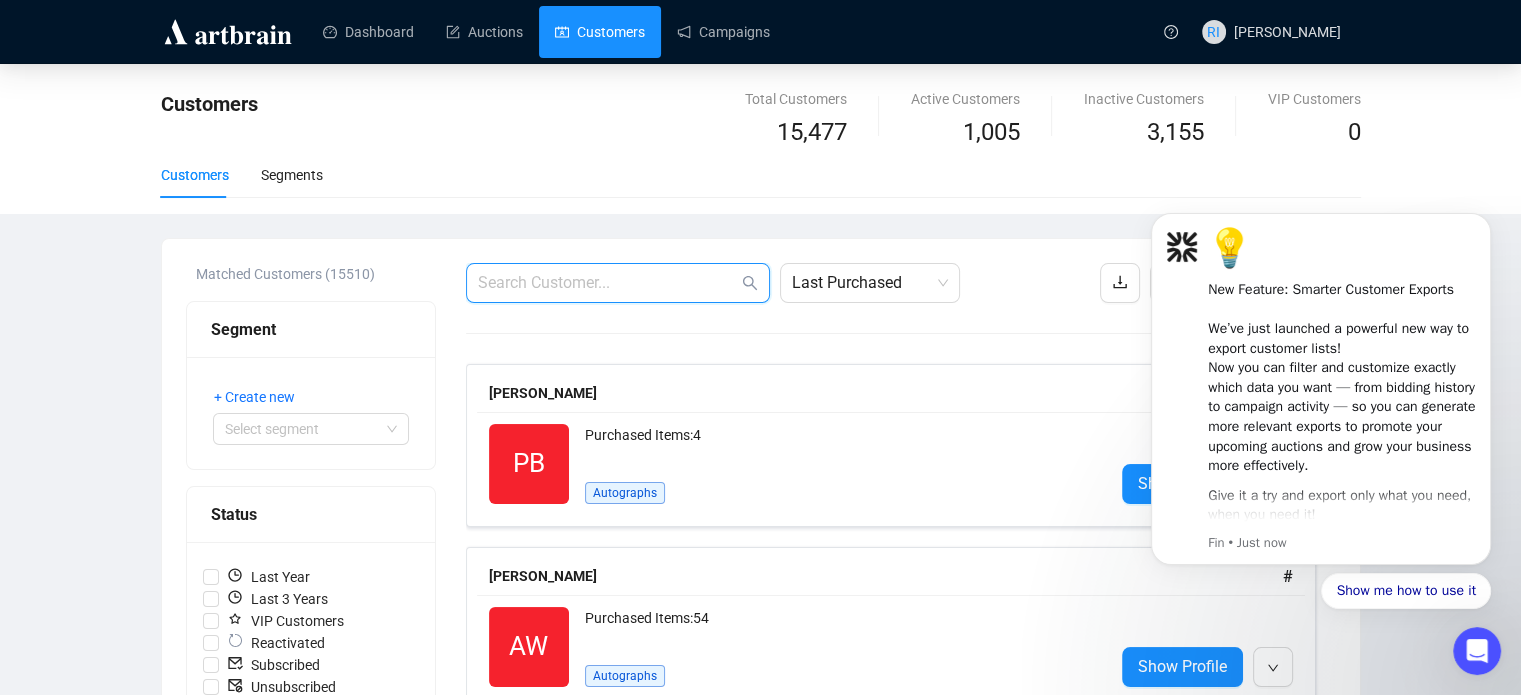click at bounding box center [608, 283] 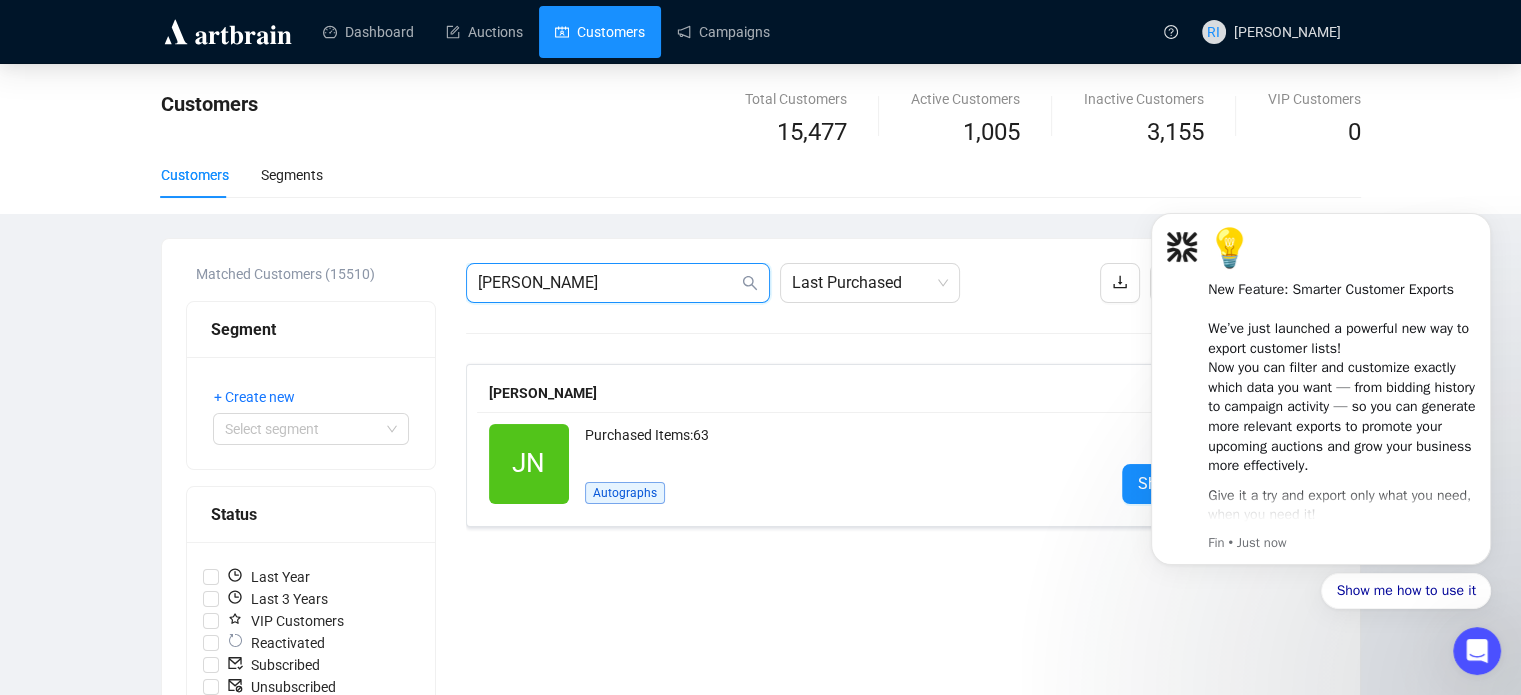 type on "[PERSON_NAME]" 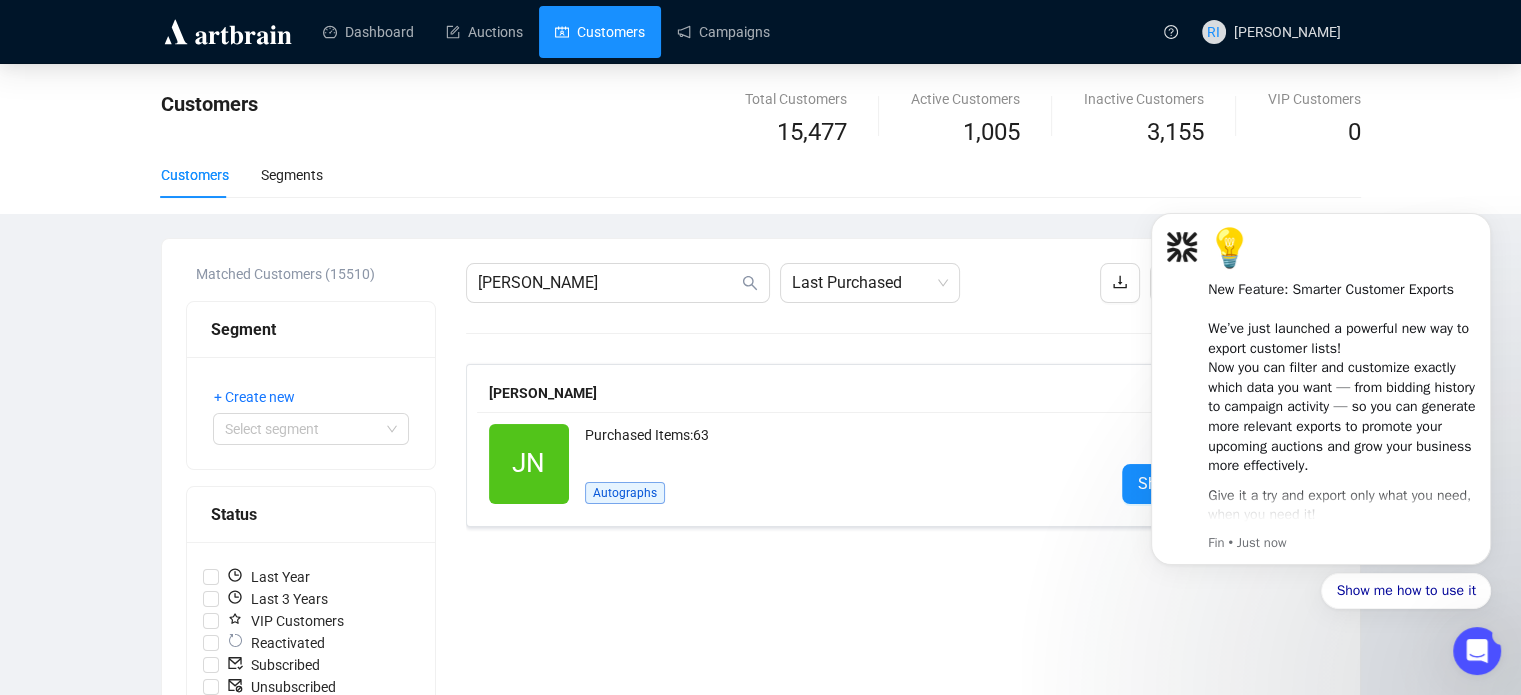click 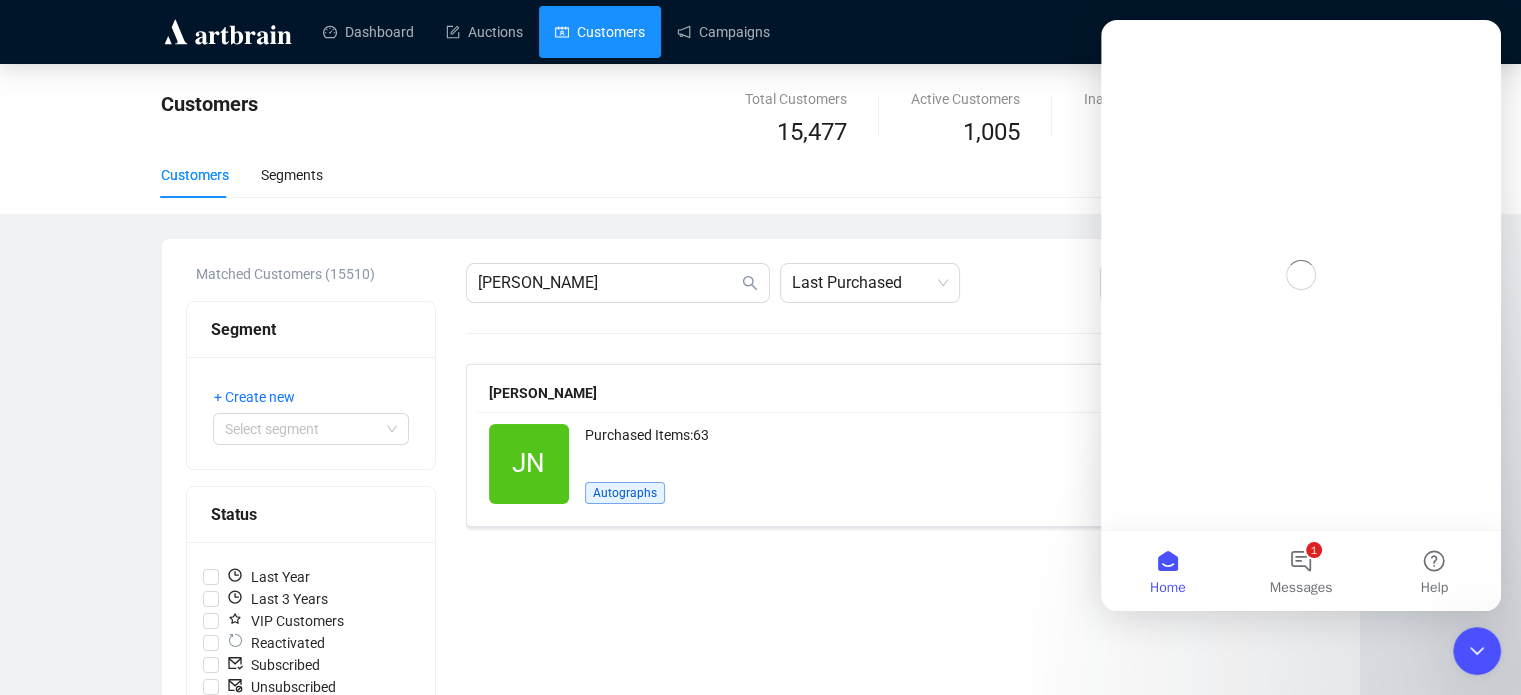 scroll, scrollTop: 0, scrollLeft: 0, axis: both 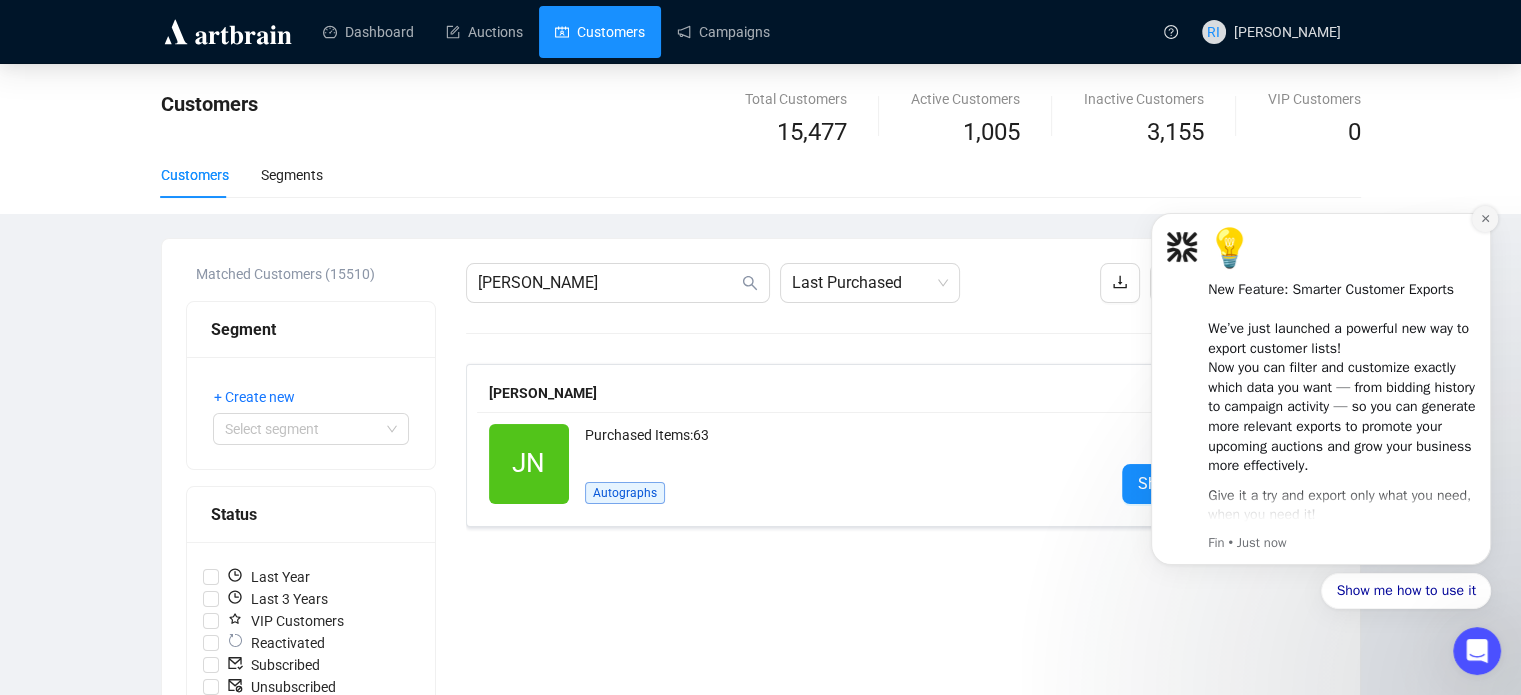 click 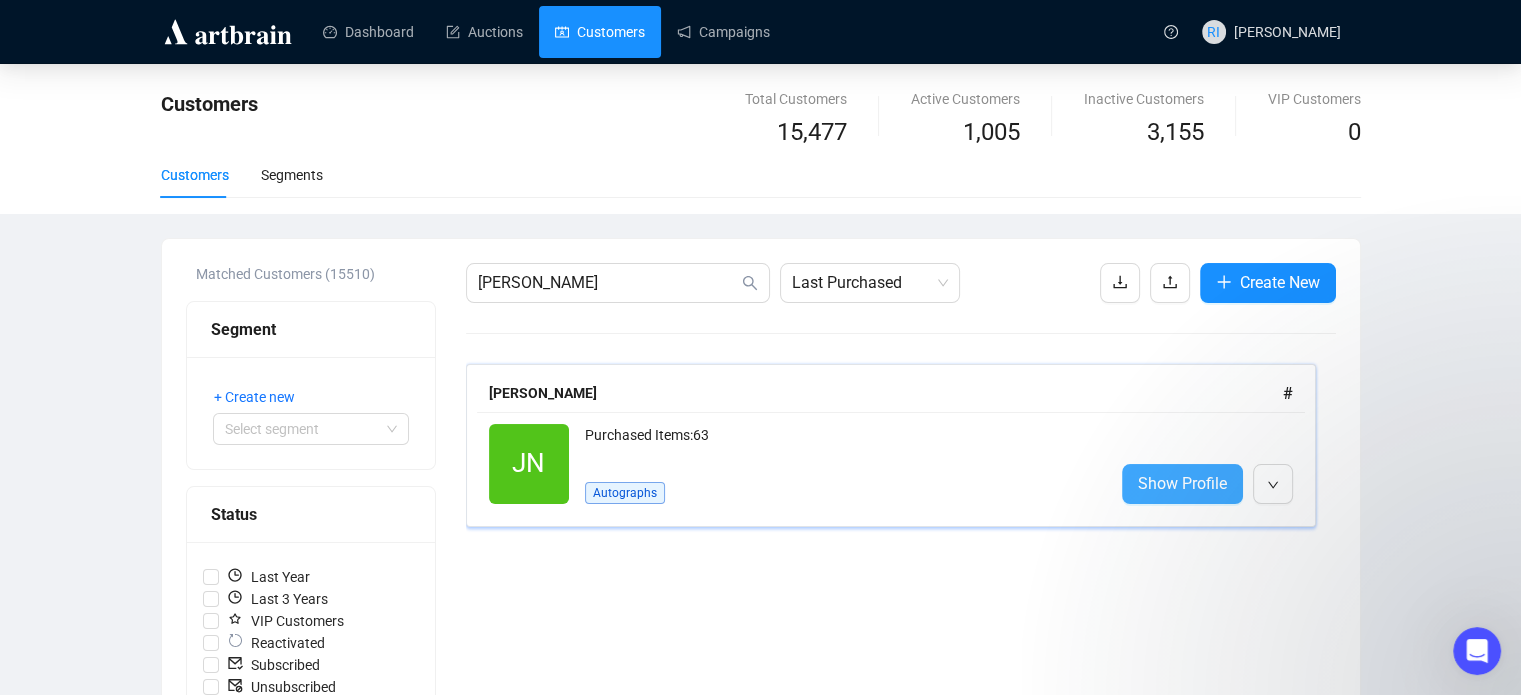 click on "Show Profile" at bounding box center (1182, 483) 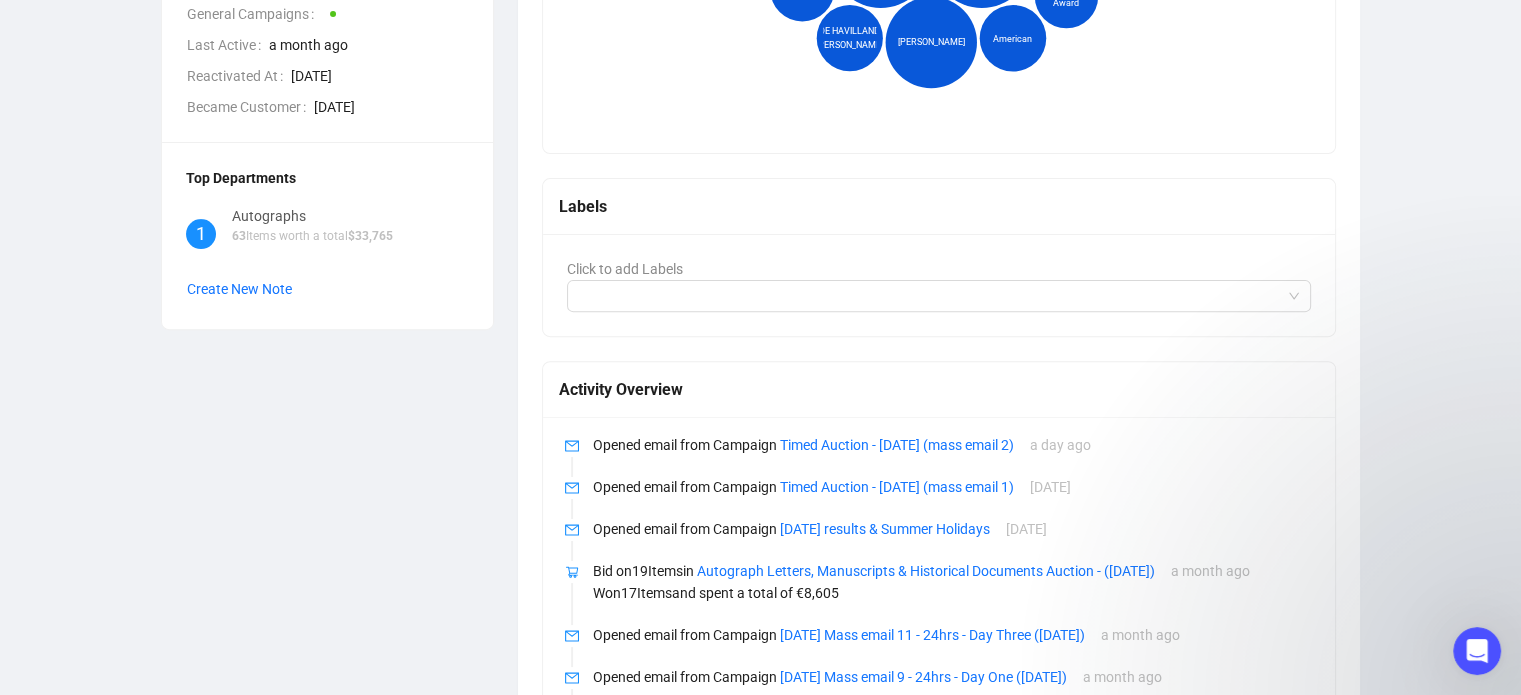 scroll, scrollTop: 664, scrollLeft: 0, axis: vertical 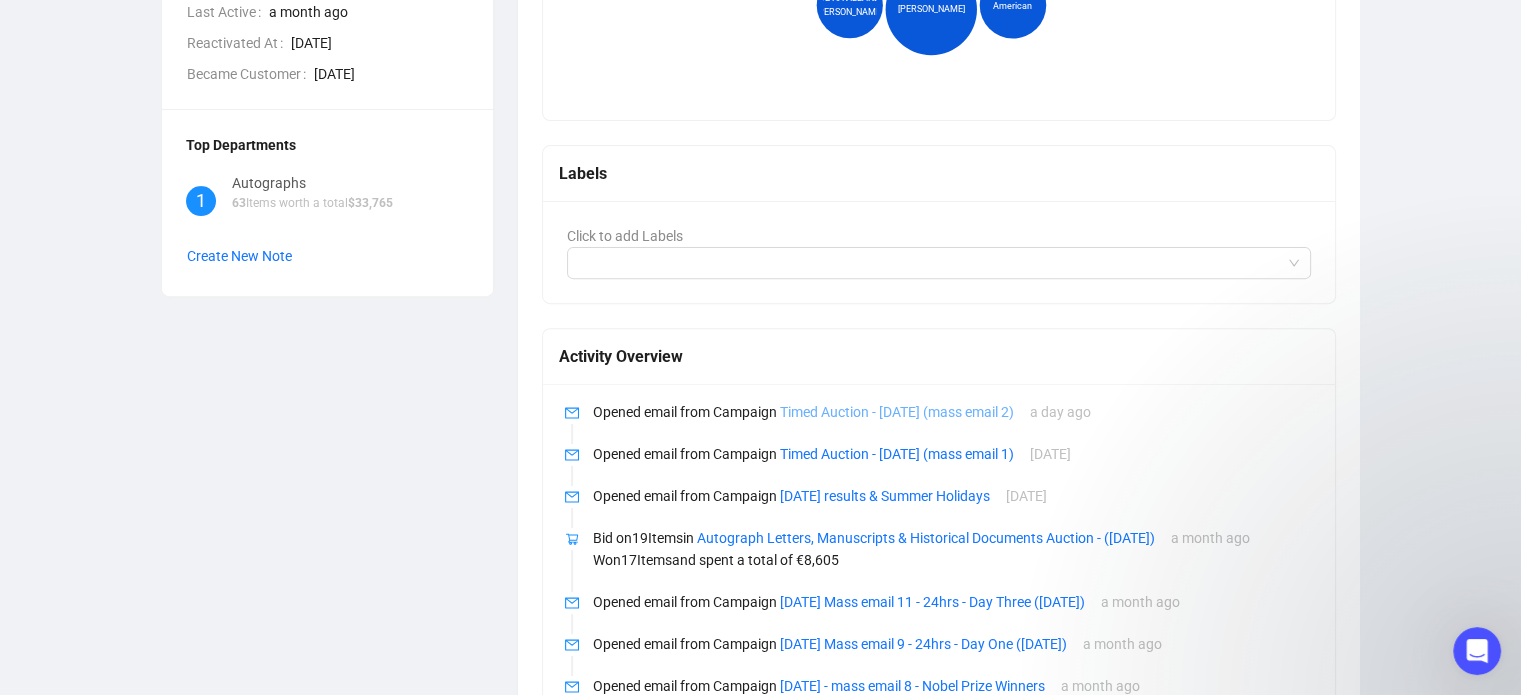 click on "Timed Auction - [DATE] (mass email 2)" at bounding box center [897, 412] 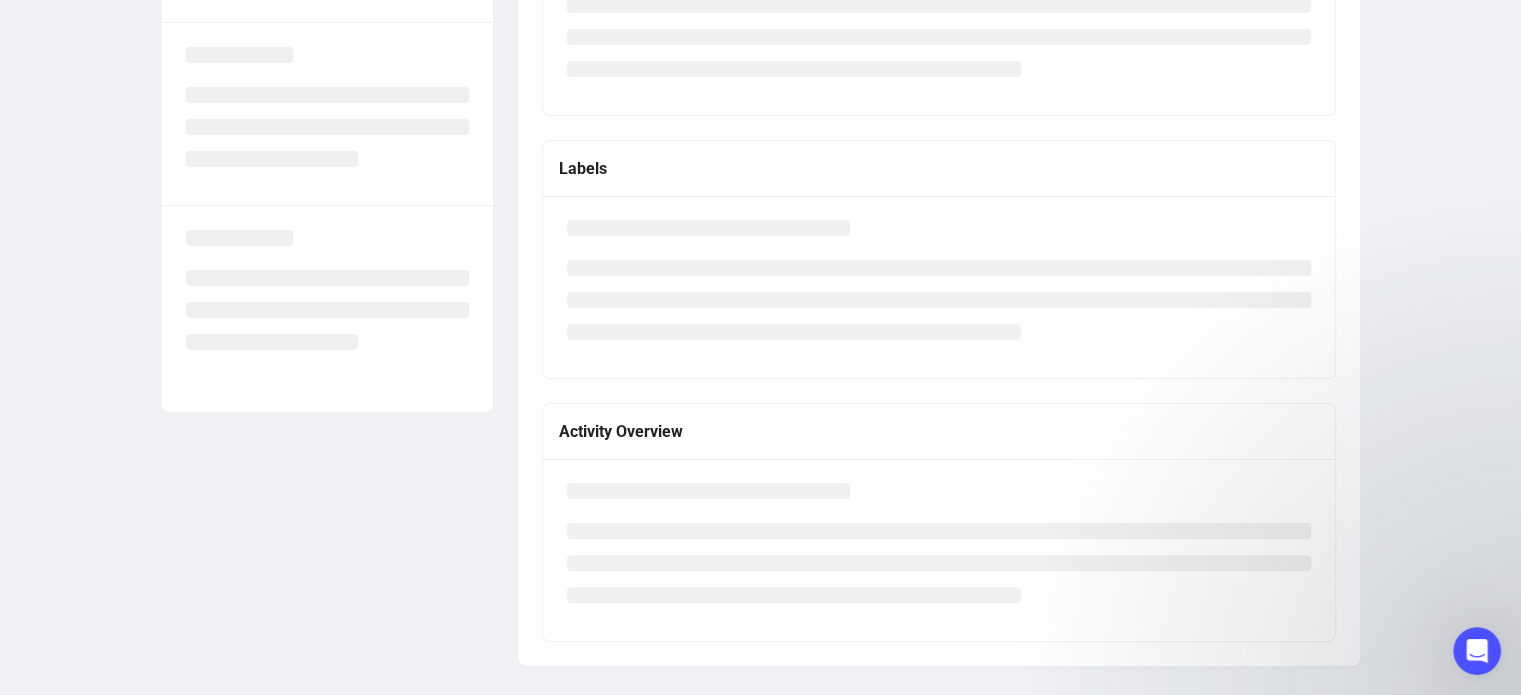 scroll, scrollTop: 422, scrollLeft: 0, axis: vertical 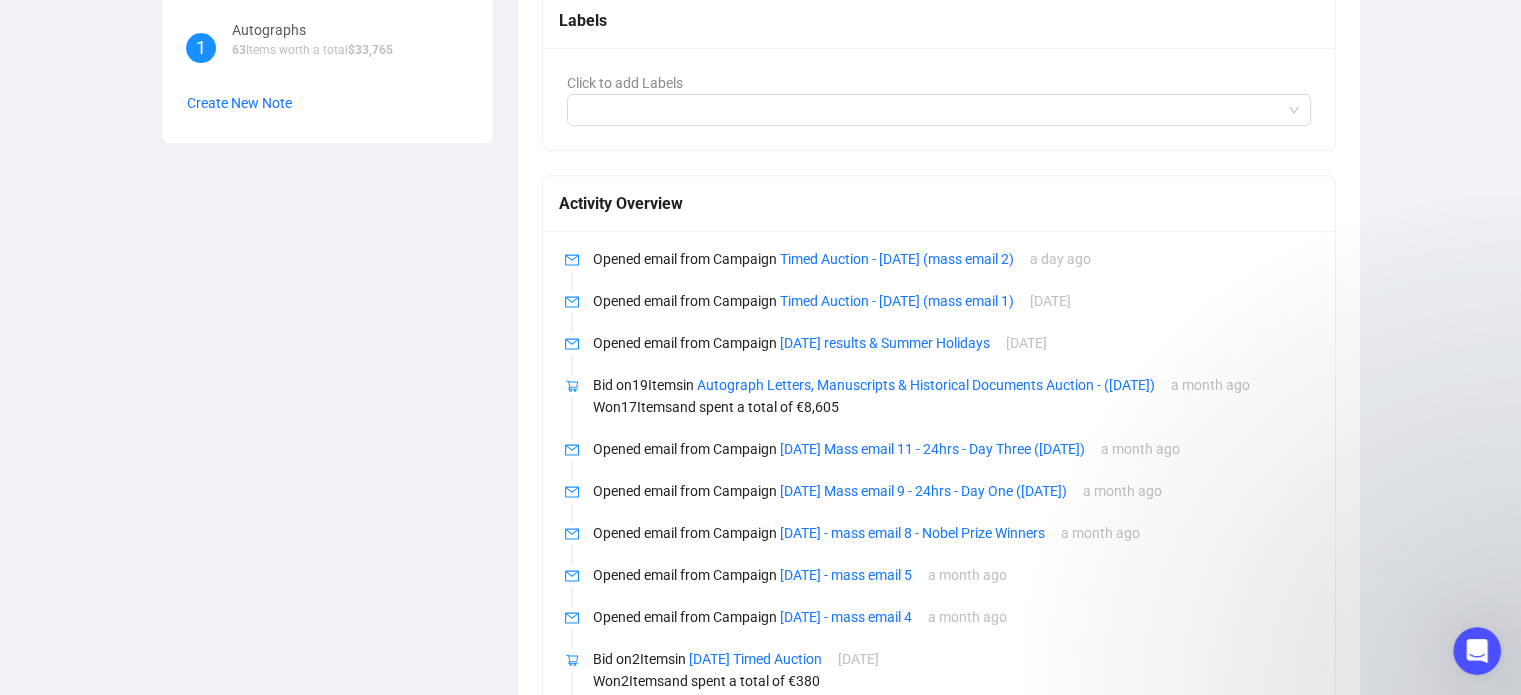 click 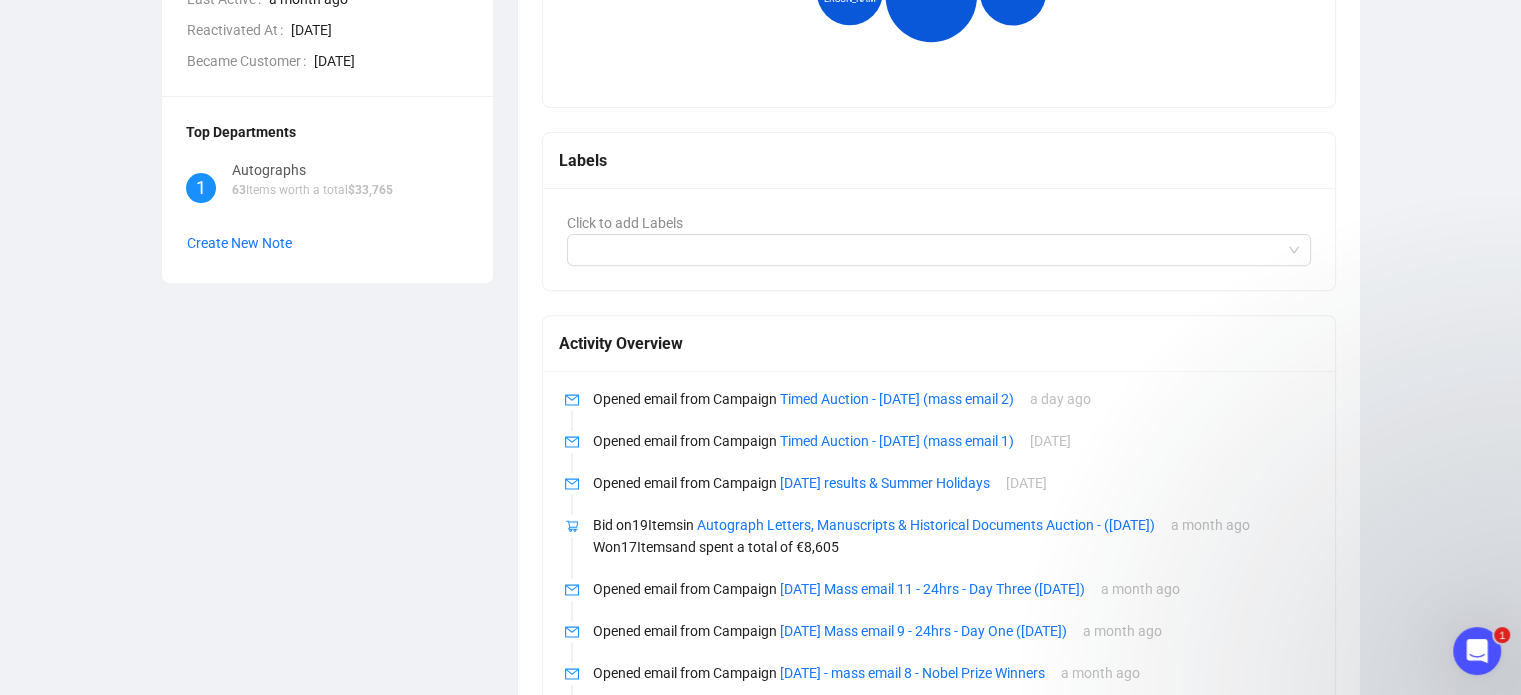 scroll, scrollTop: 707, scrollLeft: 0, axis: vertical 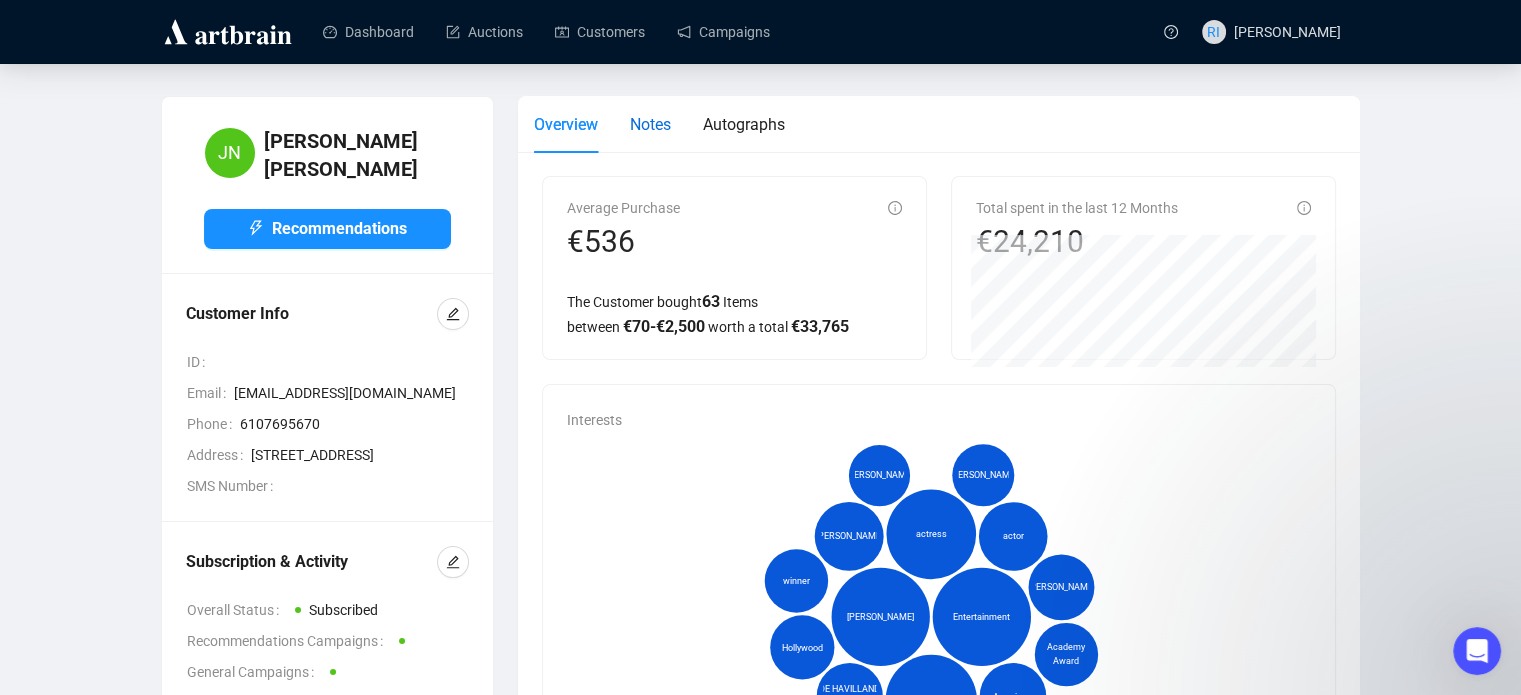 click on "Notes" at bounding box center (650, 124) 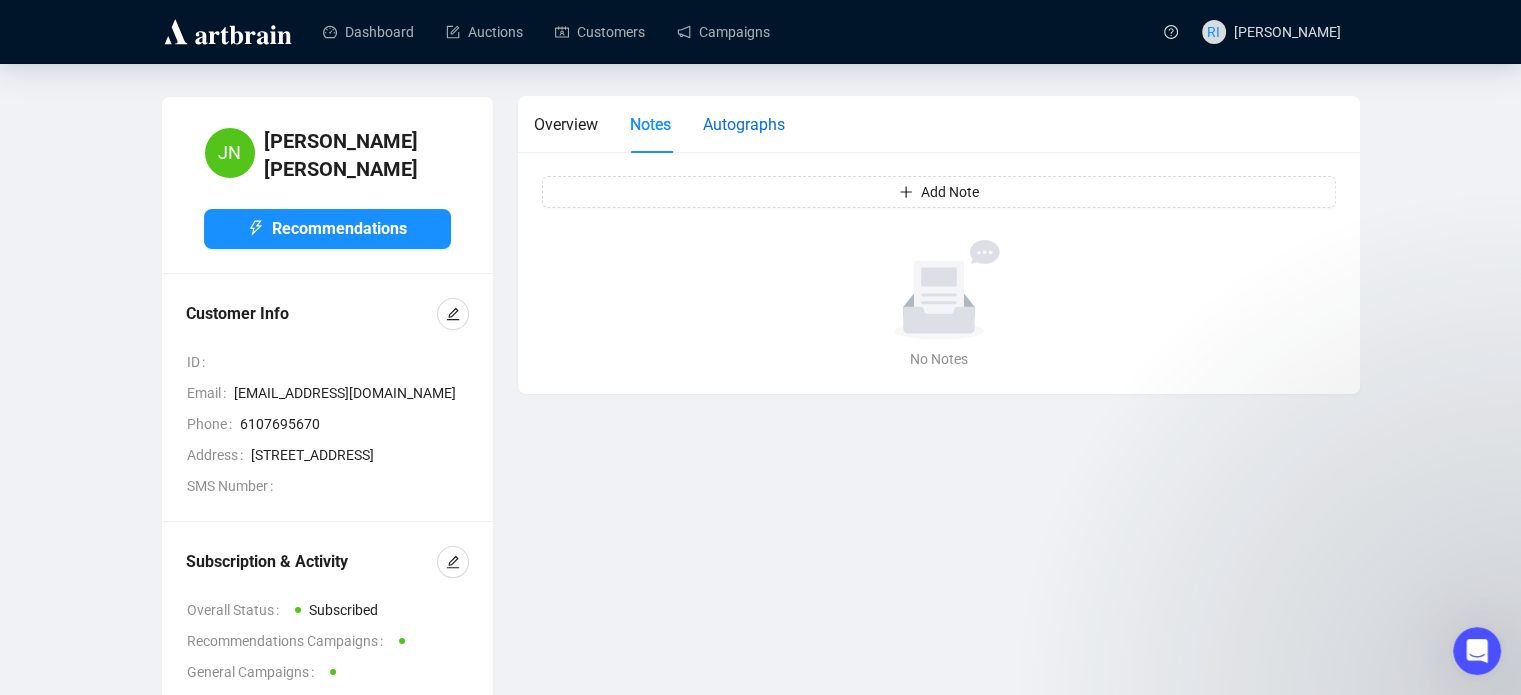 click on "Autographs" at bounding box center [744, 124] 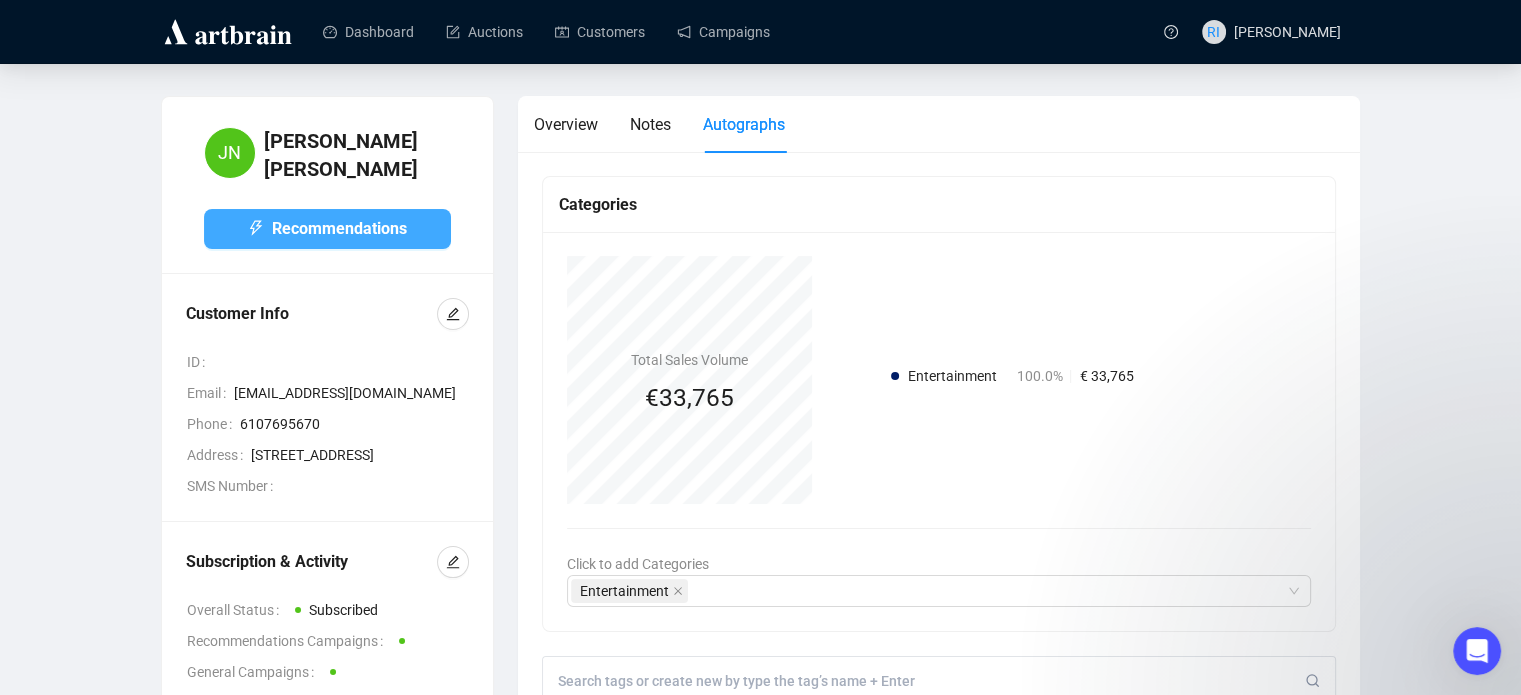 click on "Recommendations" at bounding box center [339, 228] 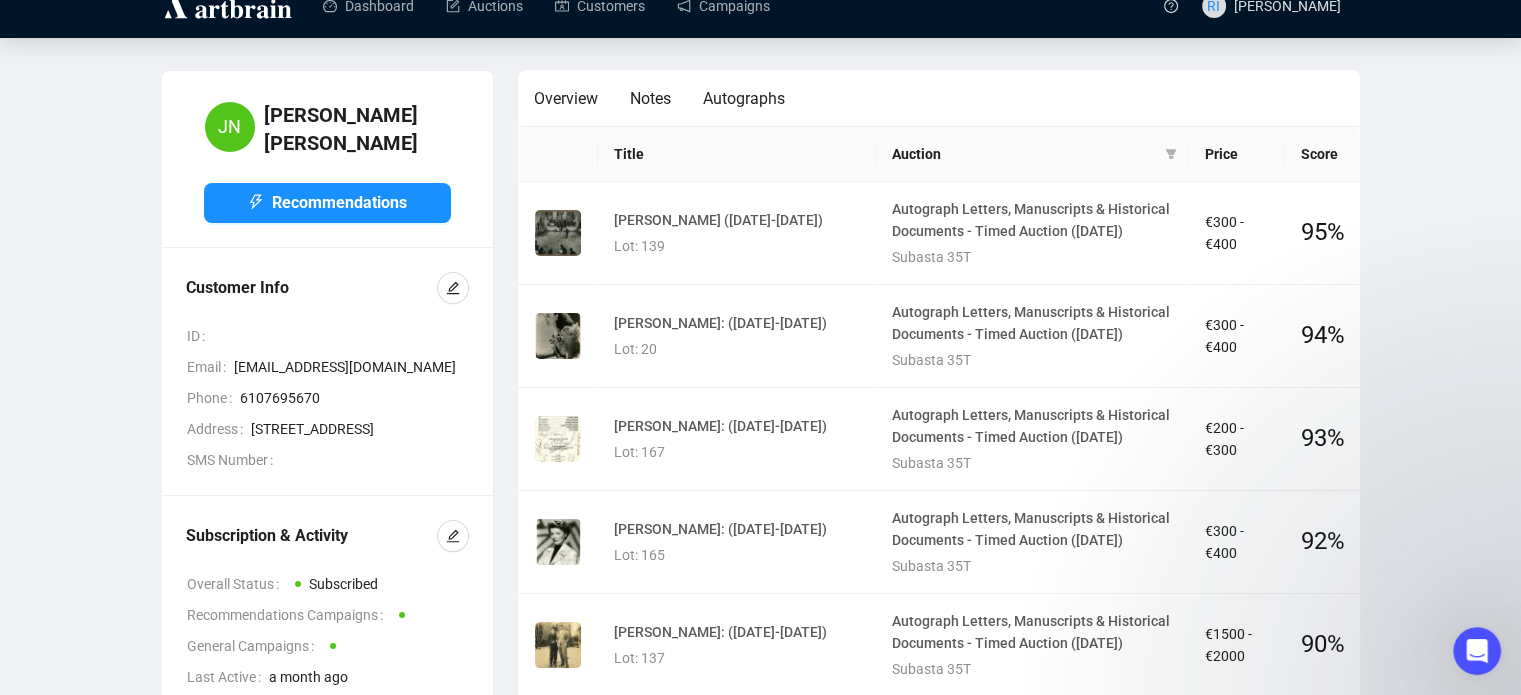 scroll, scrollTop: 0, scrollLeft: 0, axis: both 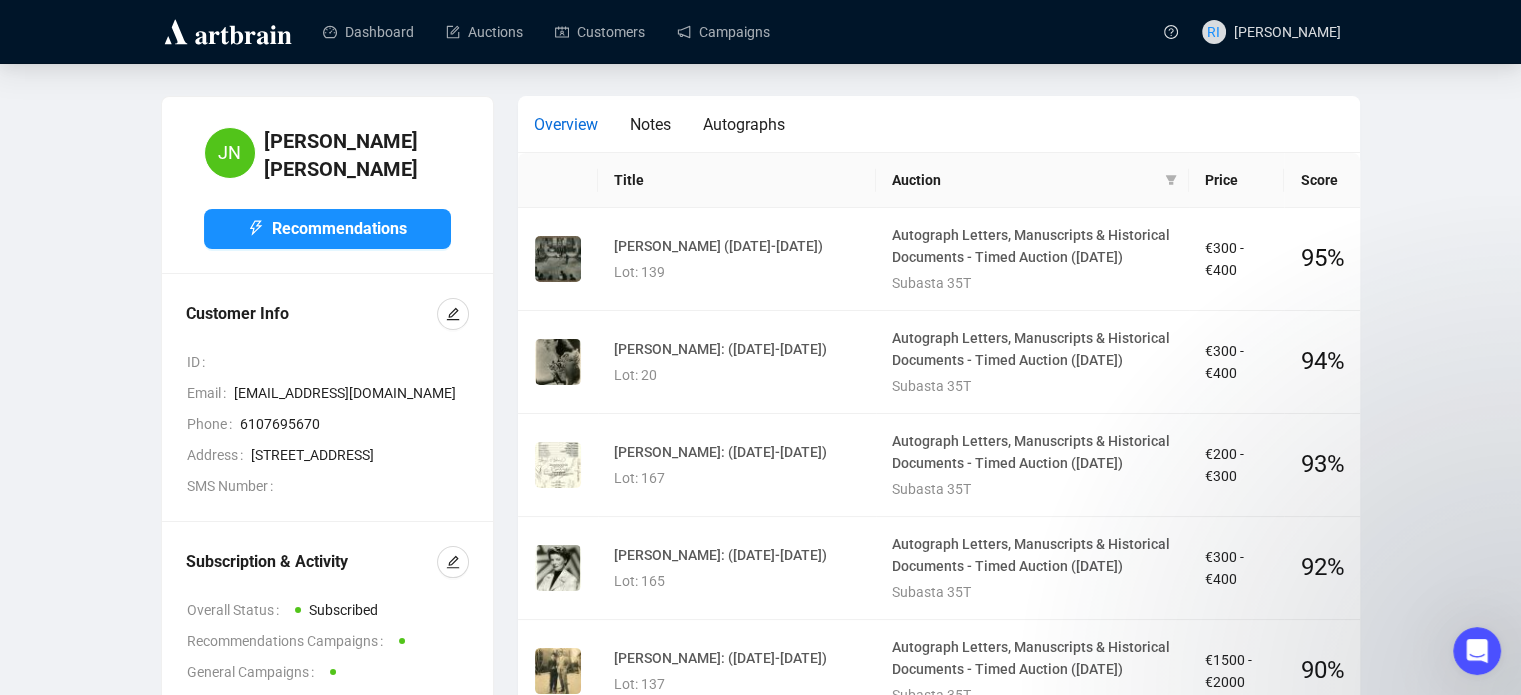 click on "Overview" at bounding box center (566, 124) 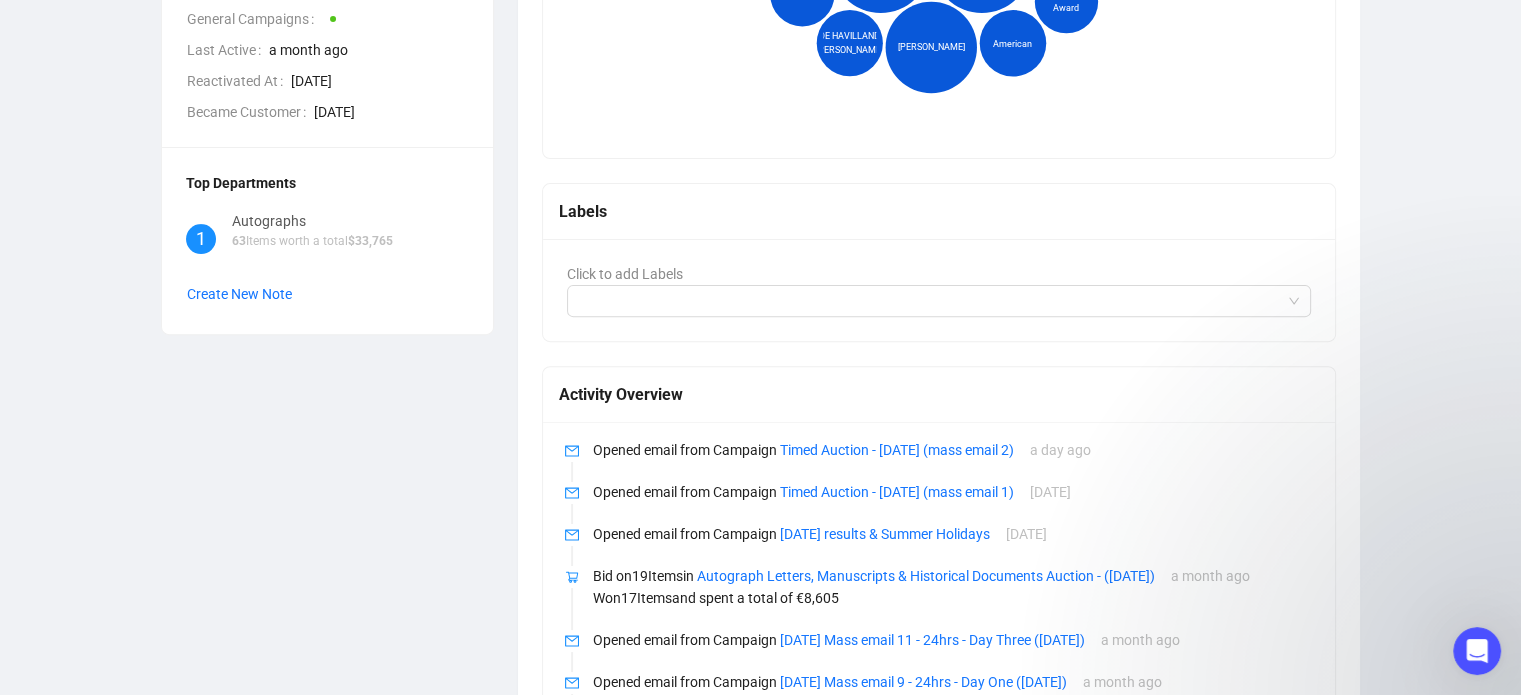 scroll, scrollTop: 658, scrollLeft: 0, axis: vertical 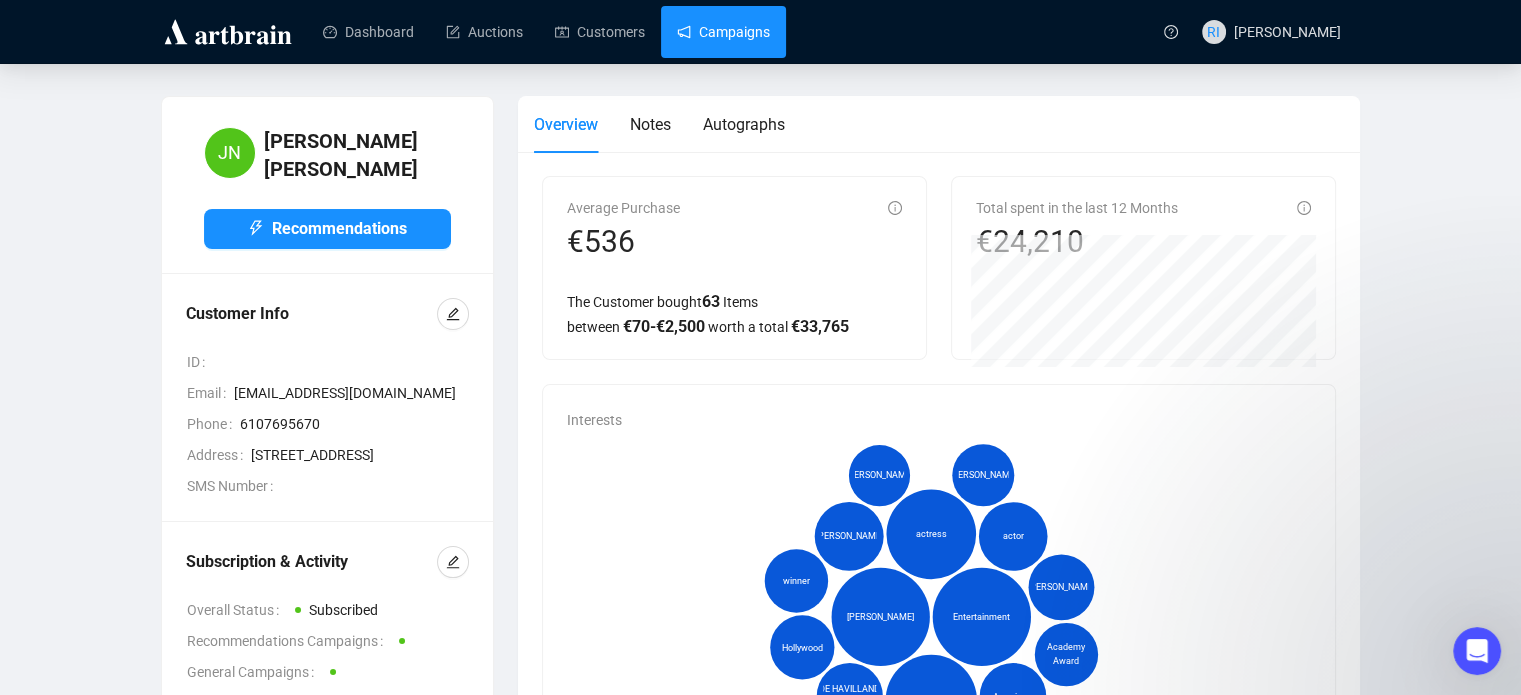 click on "Campaigns" at bounding box center (723, 32) 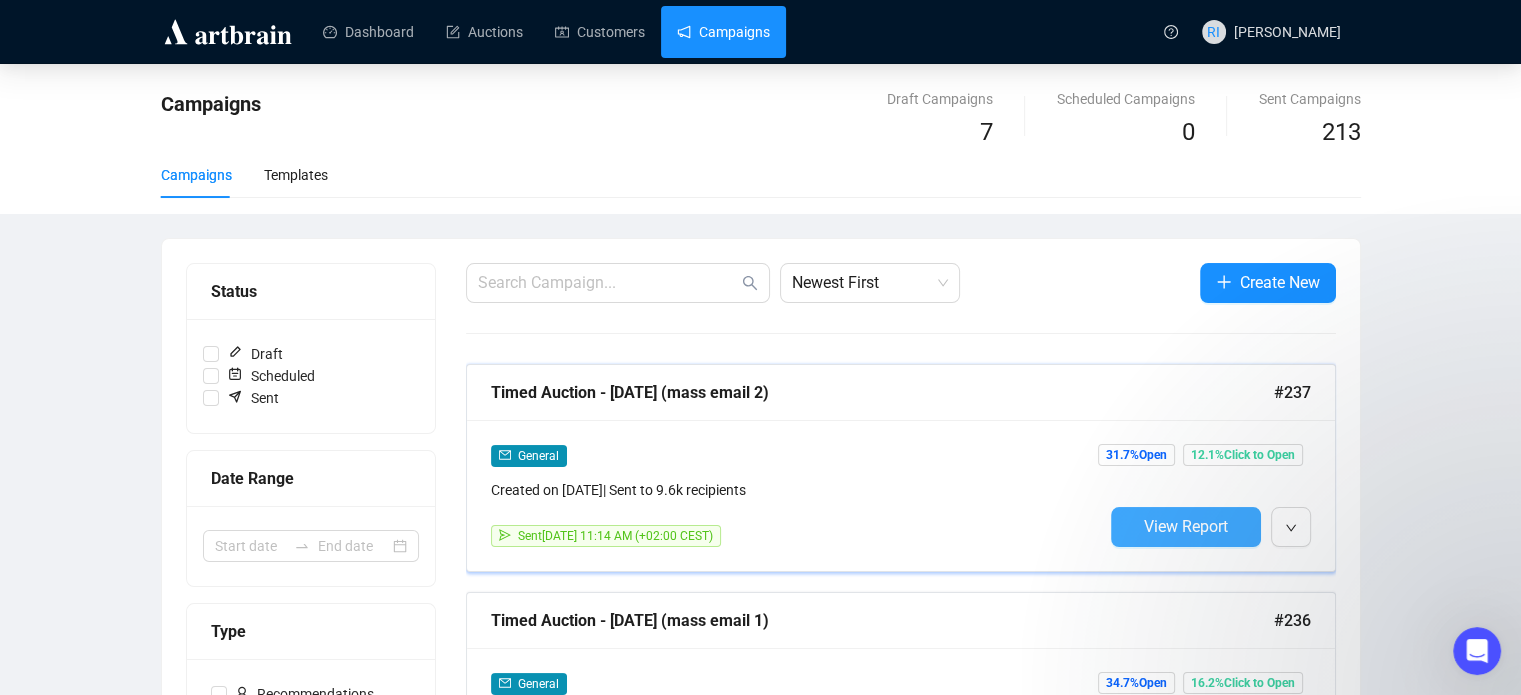 click on "View Report" at bounding box center (1186, 526) 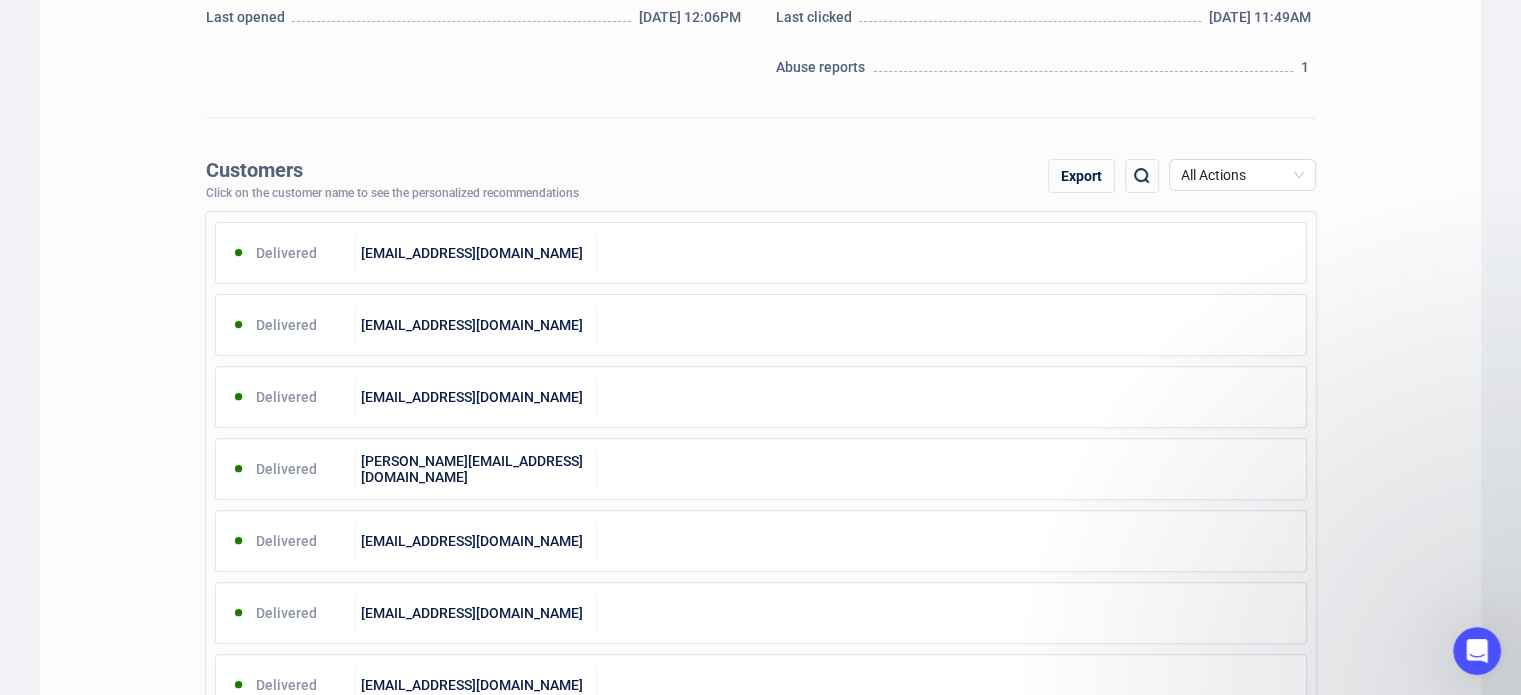 scroll, scrollTop: 600, scrollLeft: 0, axis: vertical 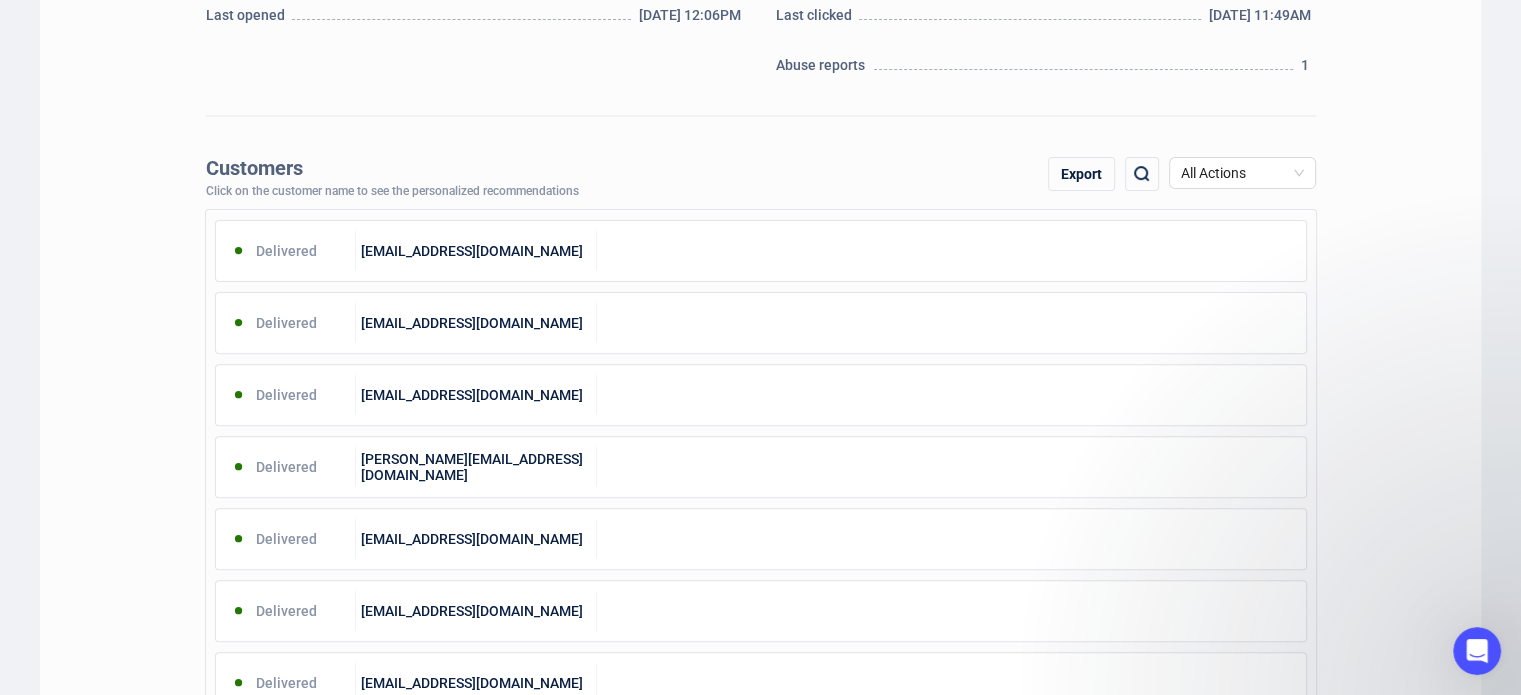 click at bounding box center (1142, 174) 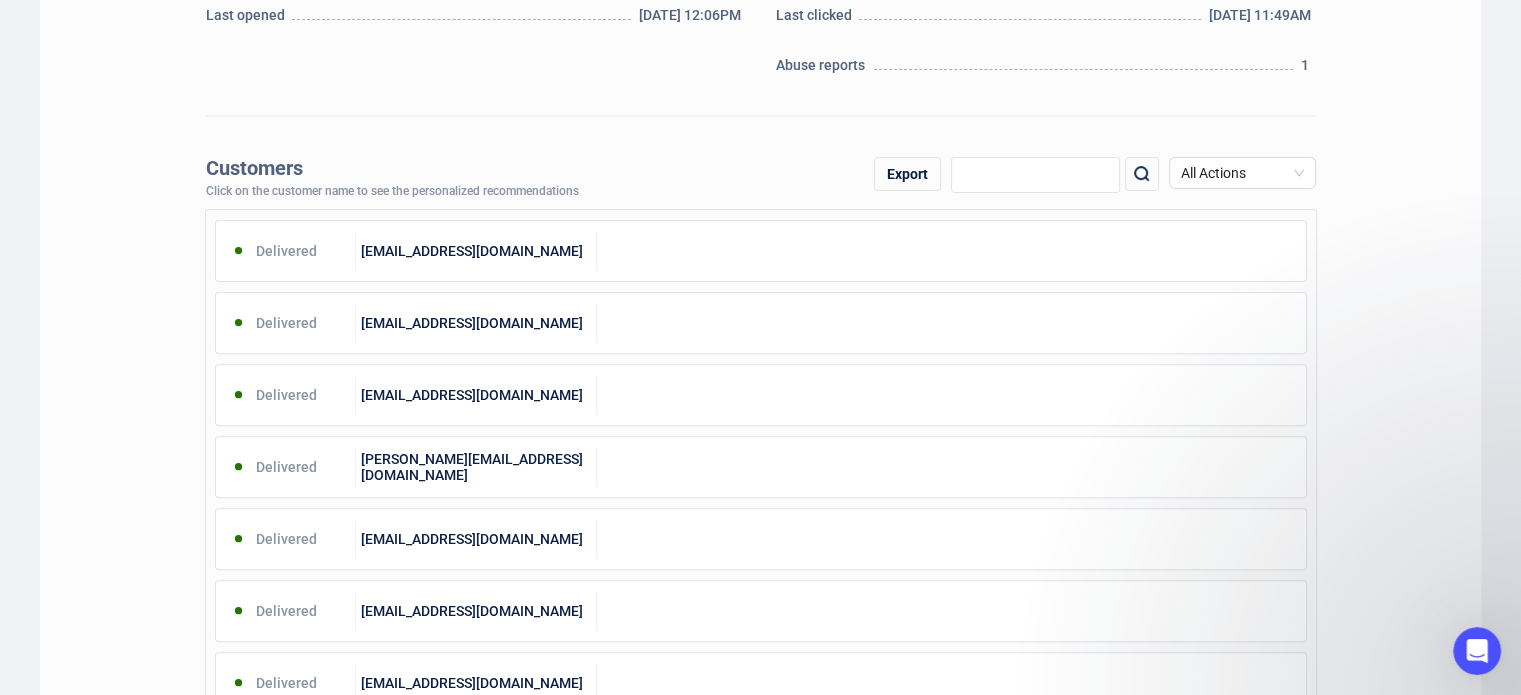 click at bounding box center [1035, 175] 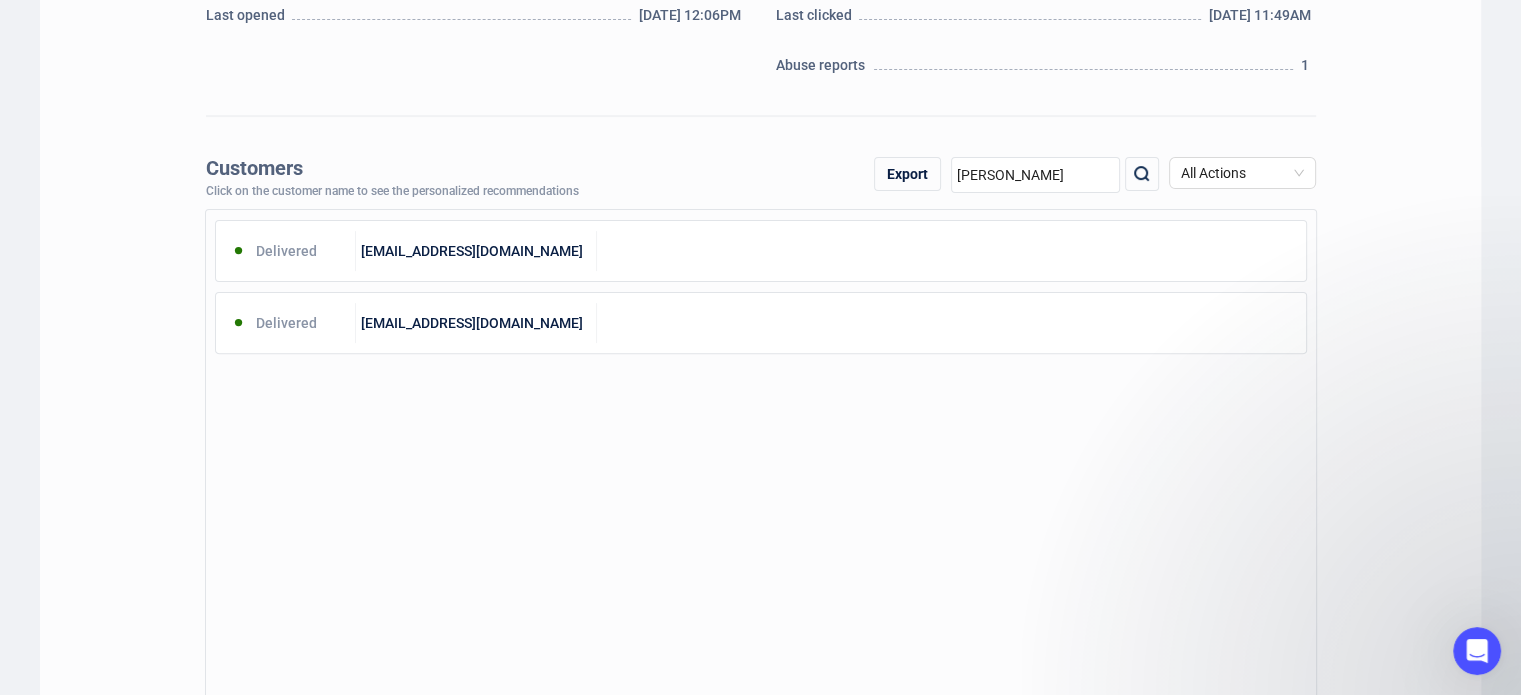 type on "[PERSON_NAME]" 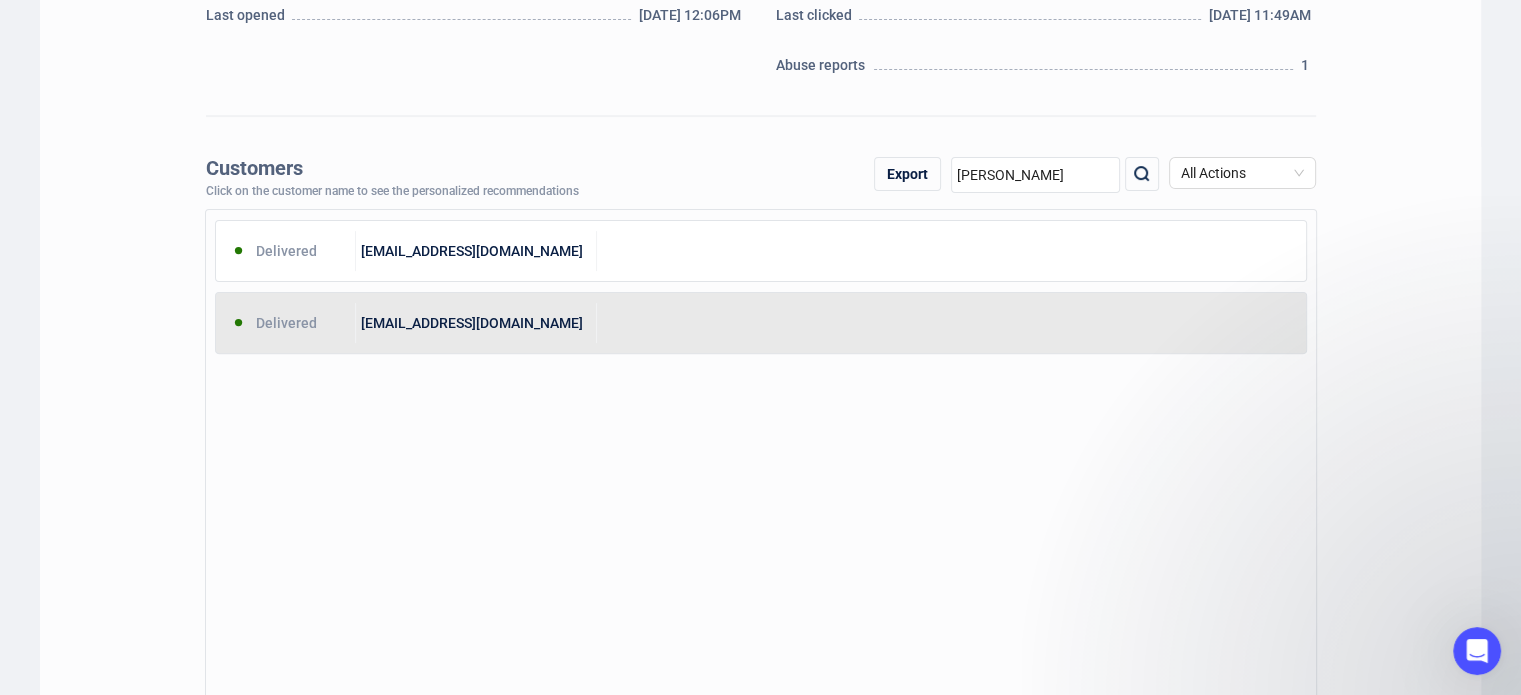 click on "[EMAIL_ADDRESS][DOMAIN_NAME]" at bounding box center [476, 323] 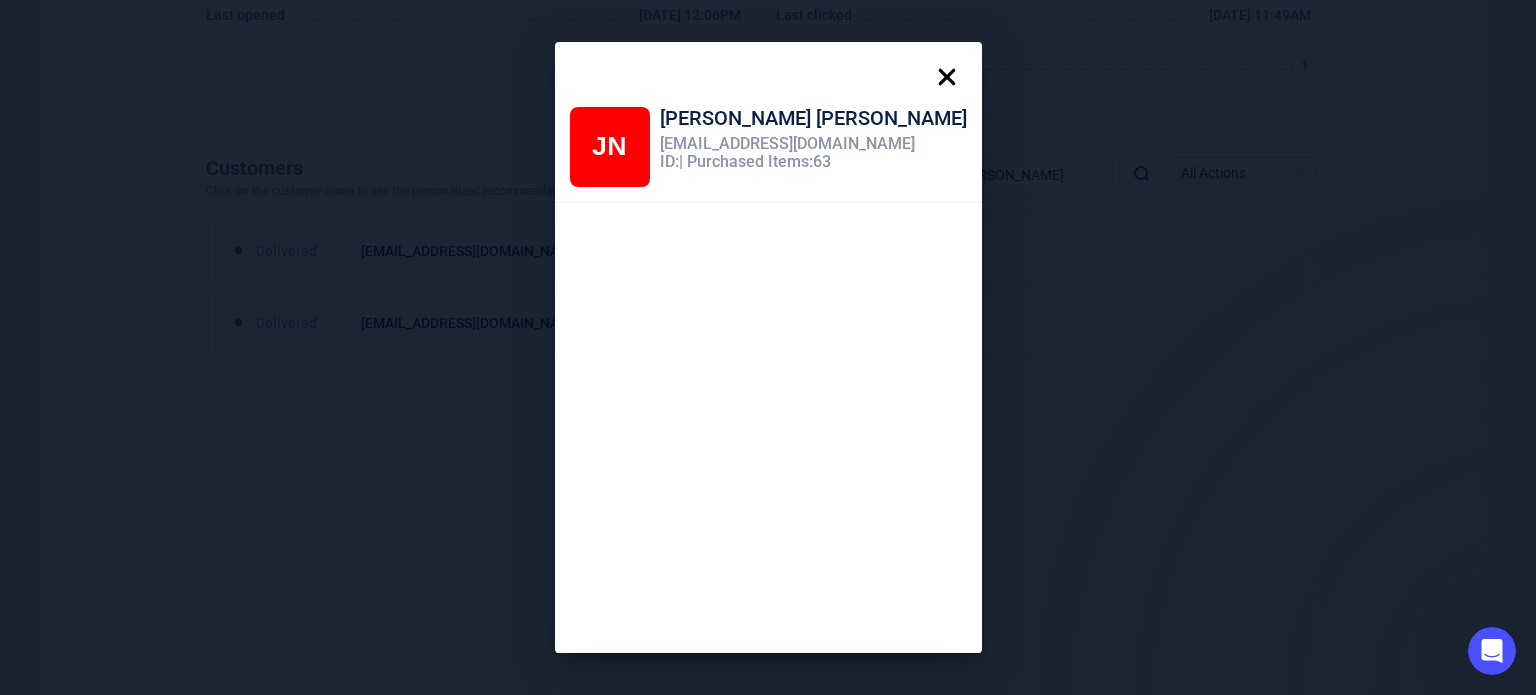 click 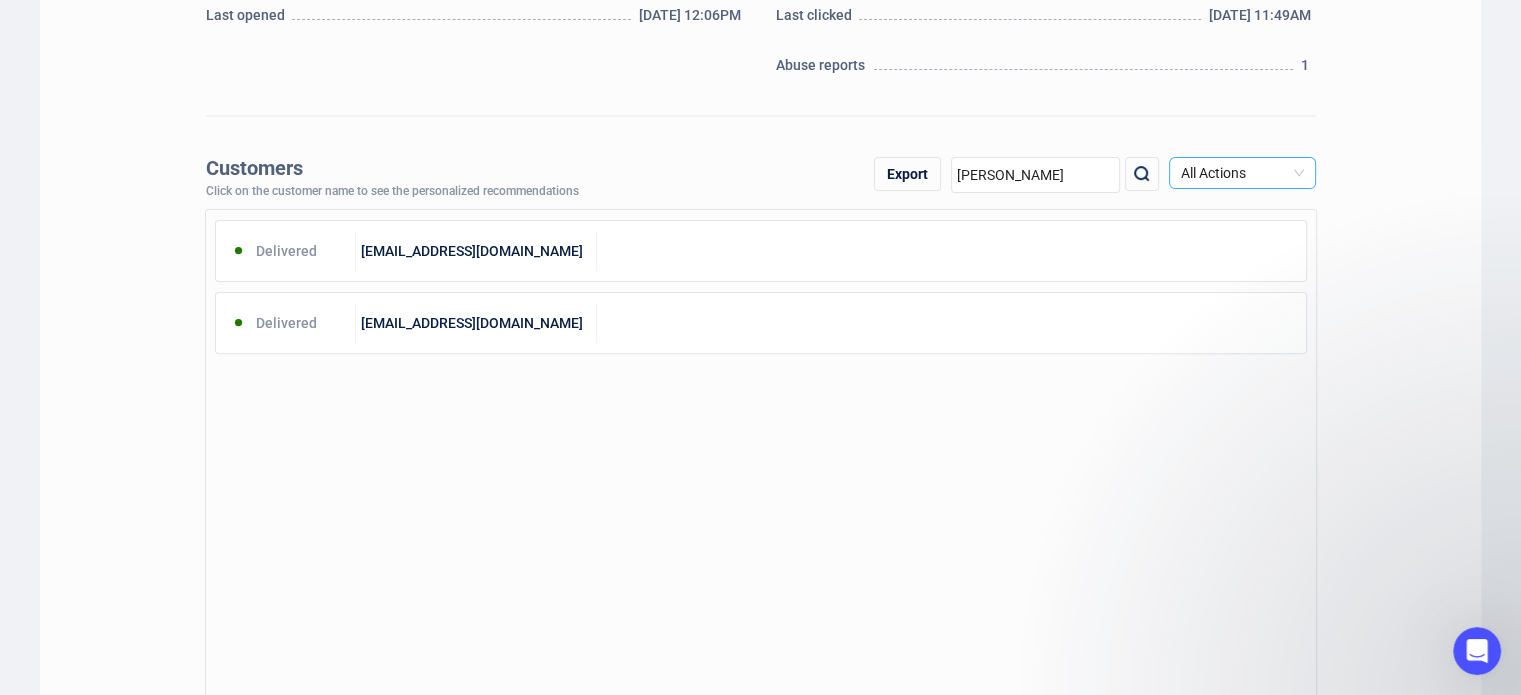 click on "All Actions" at bounding box center (1242, 173) 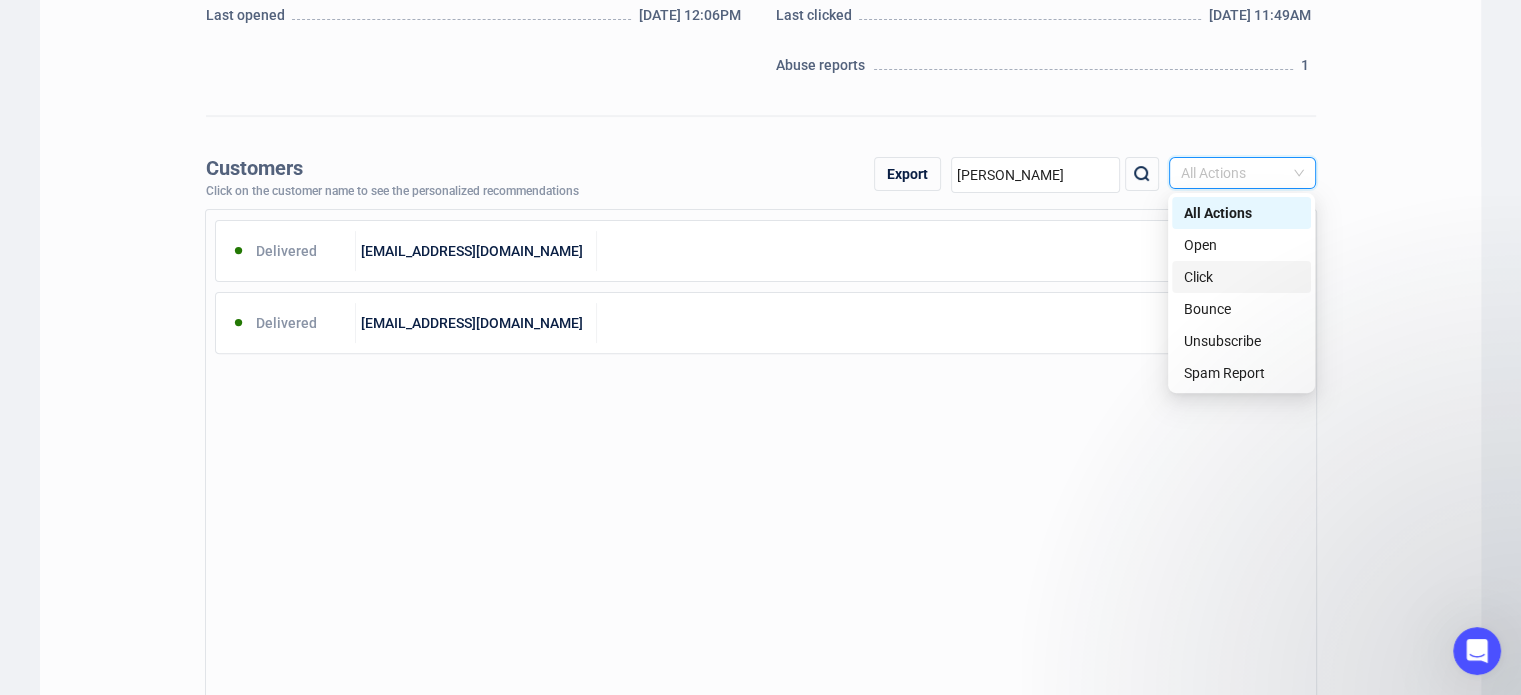 click on "Click" at bounding box center [1241, 277] 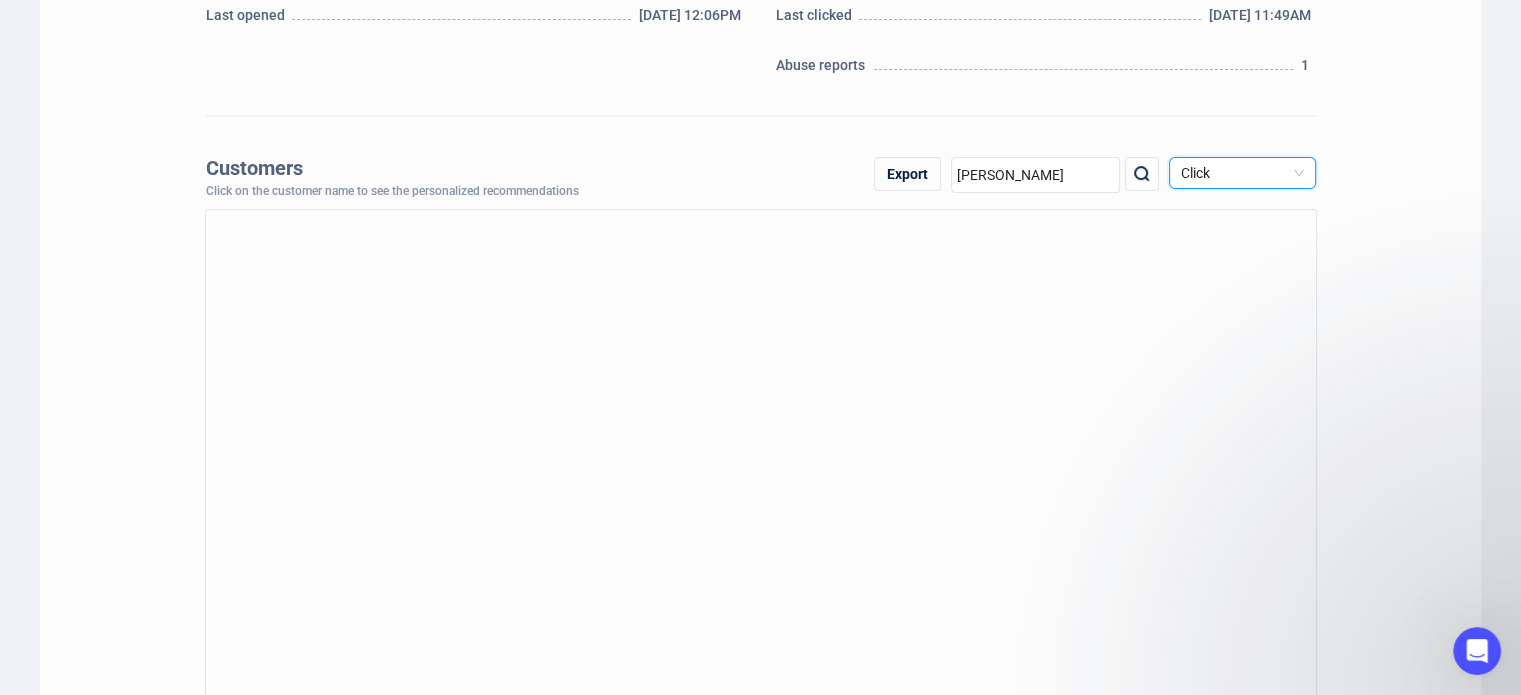 click at bounding box center [1142, 174] 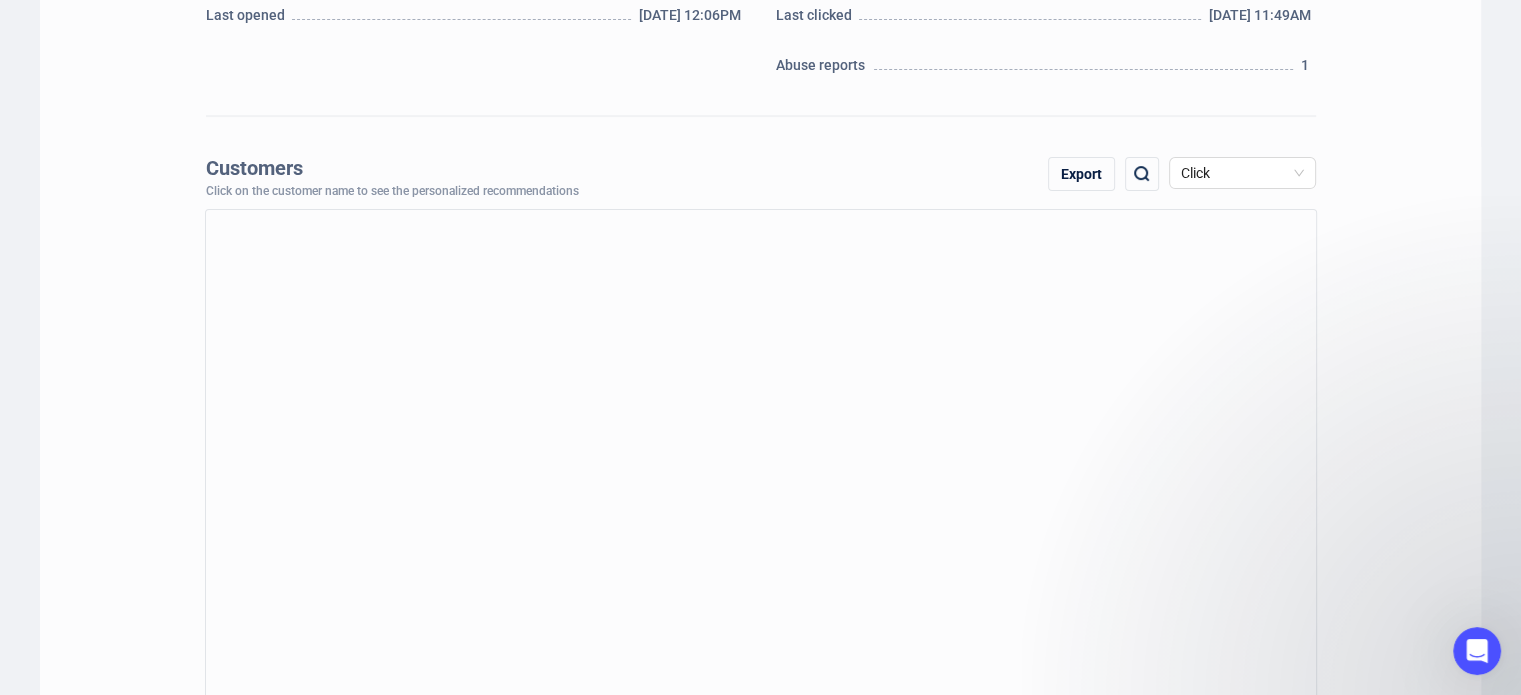 click at bounding box center [1142, 174] 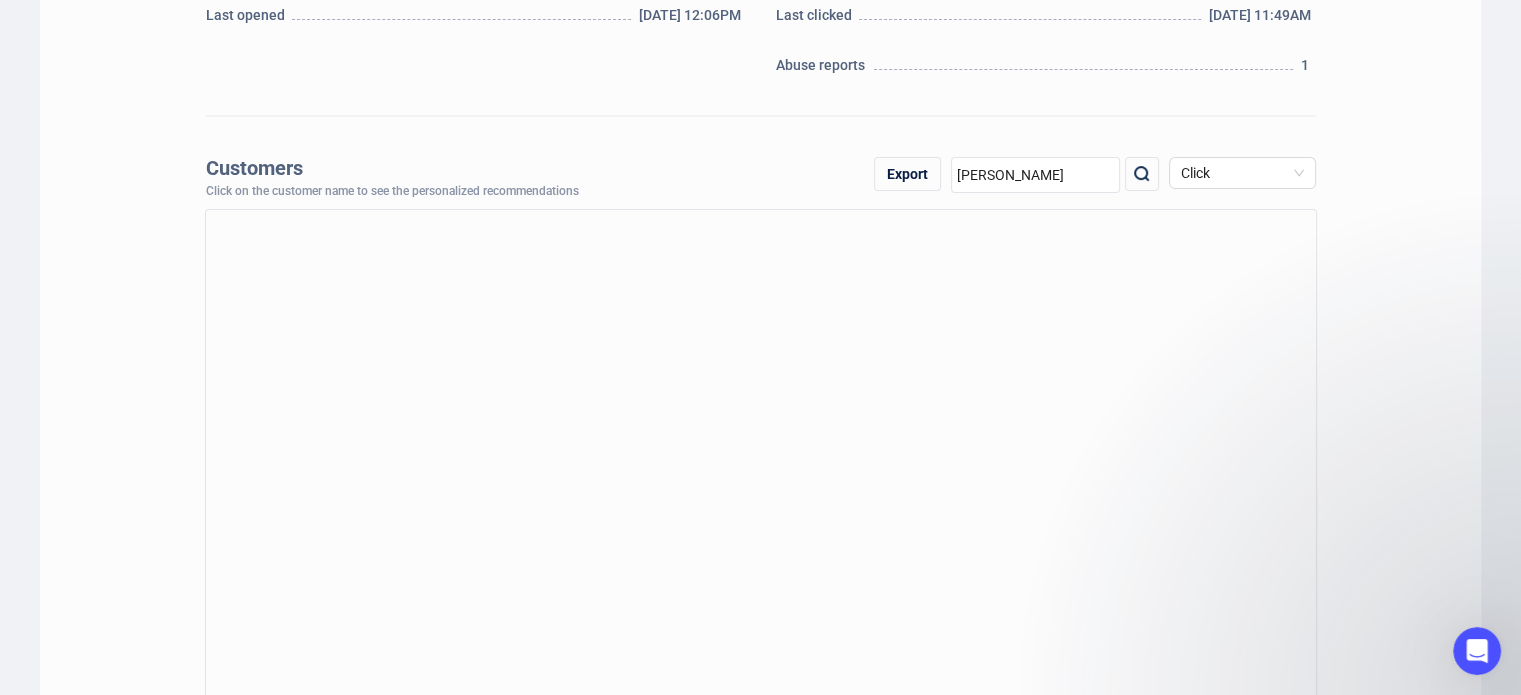 click on "[PERSON_NAME]" at bounding box center [1035, 175] 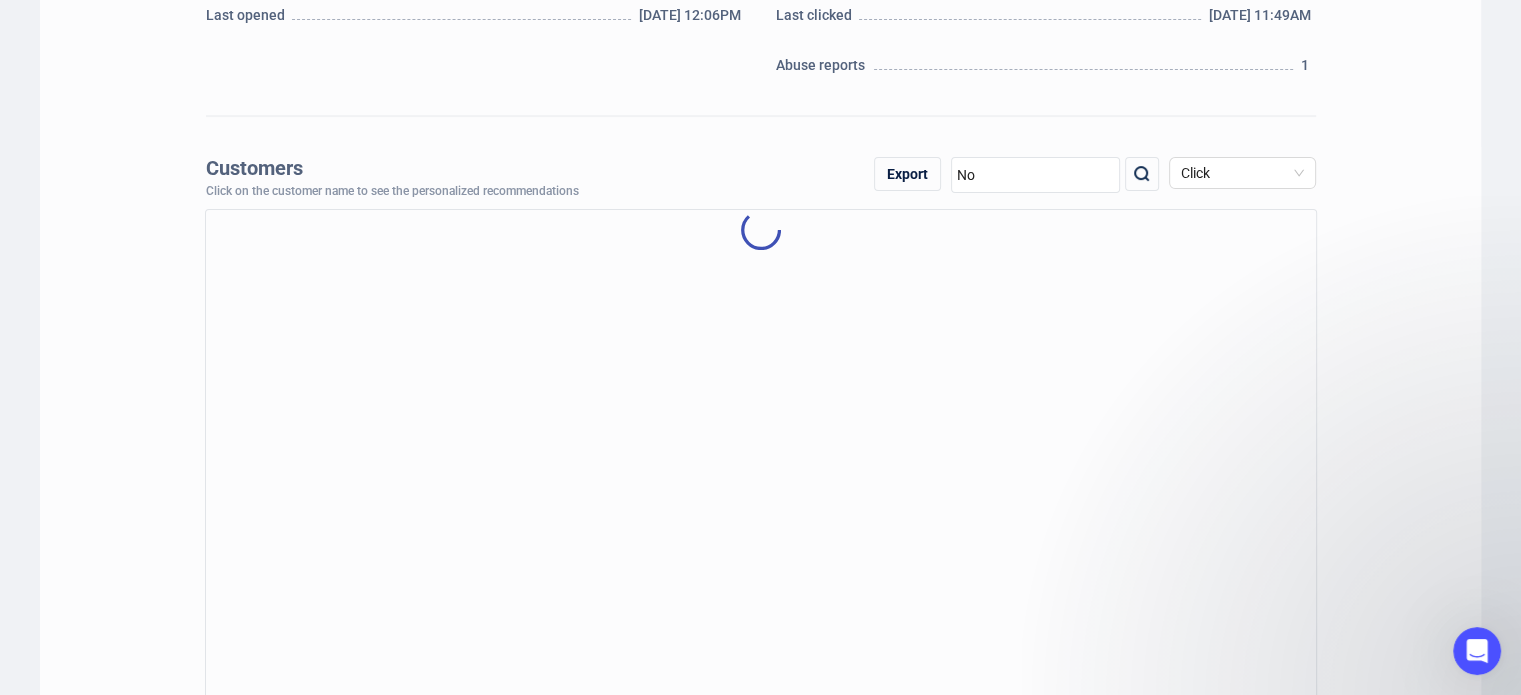 type on "N" 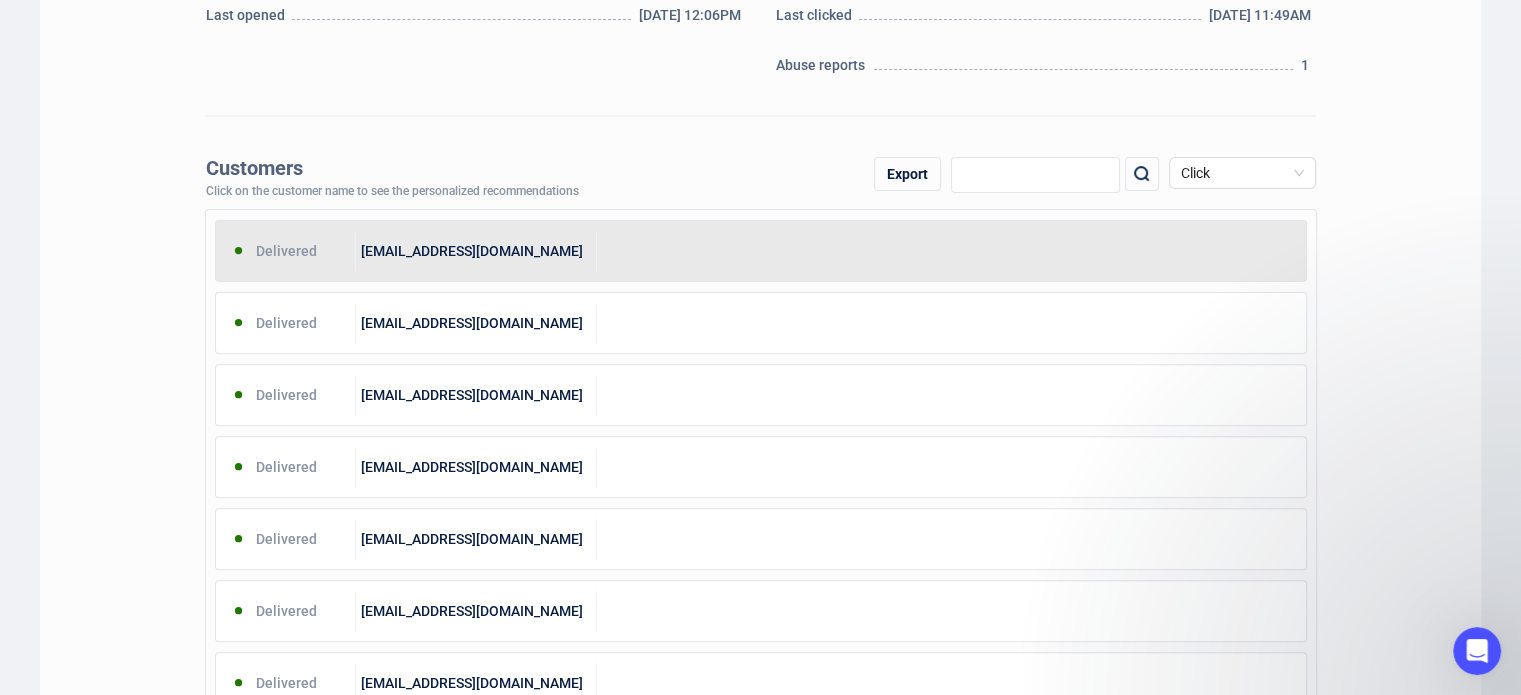 type 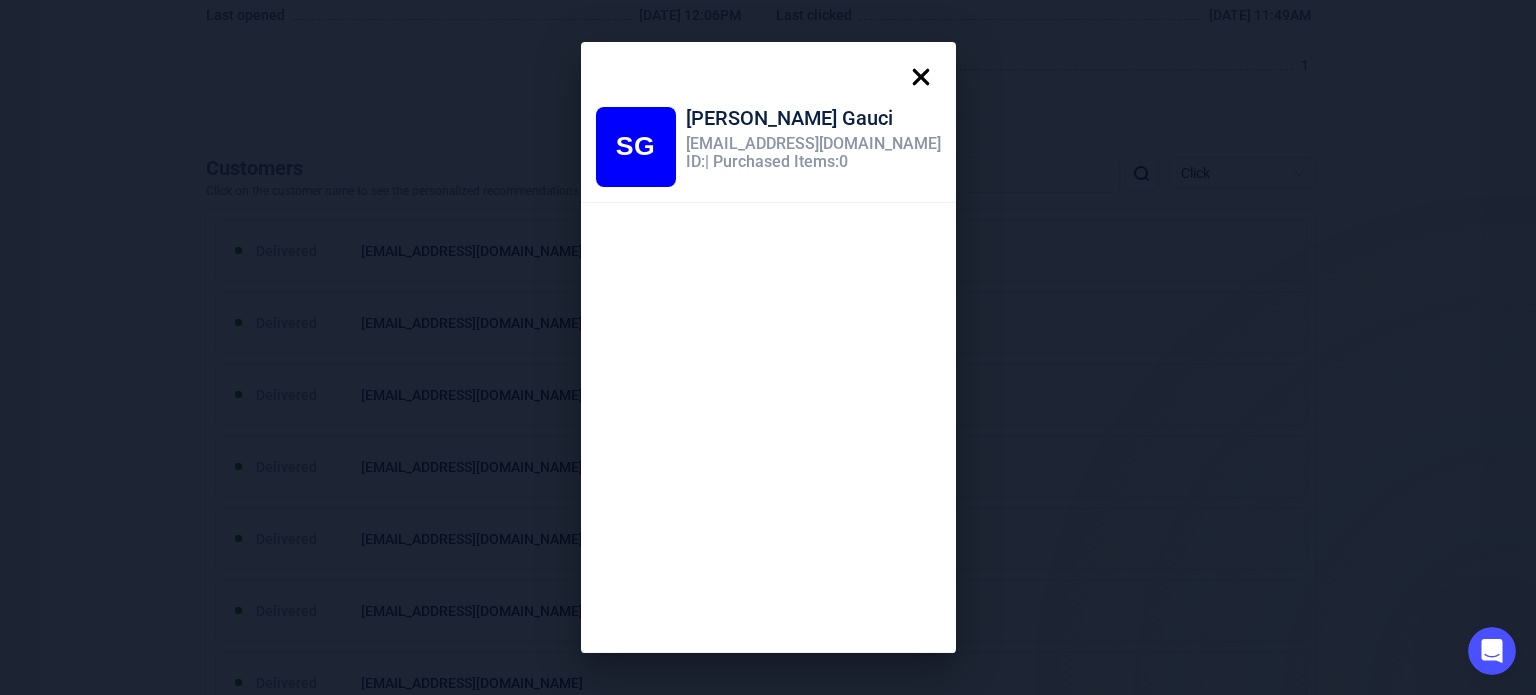 click 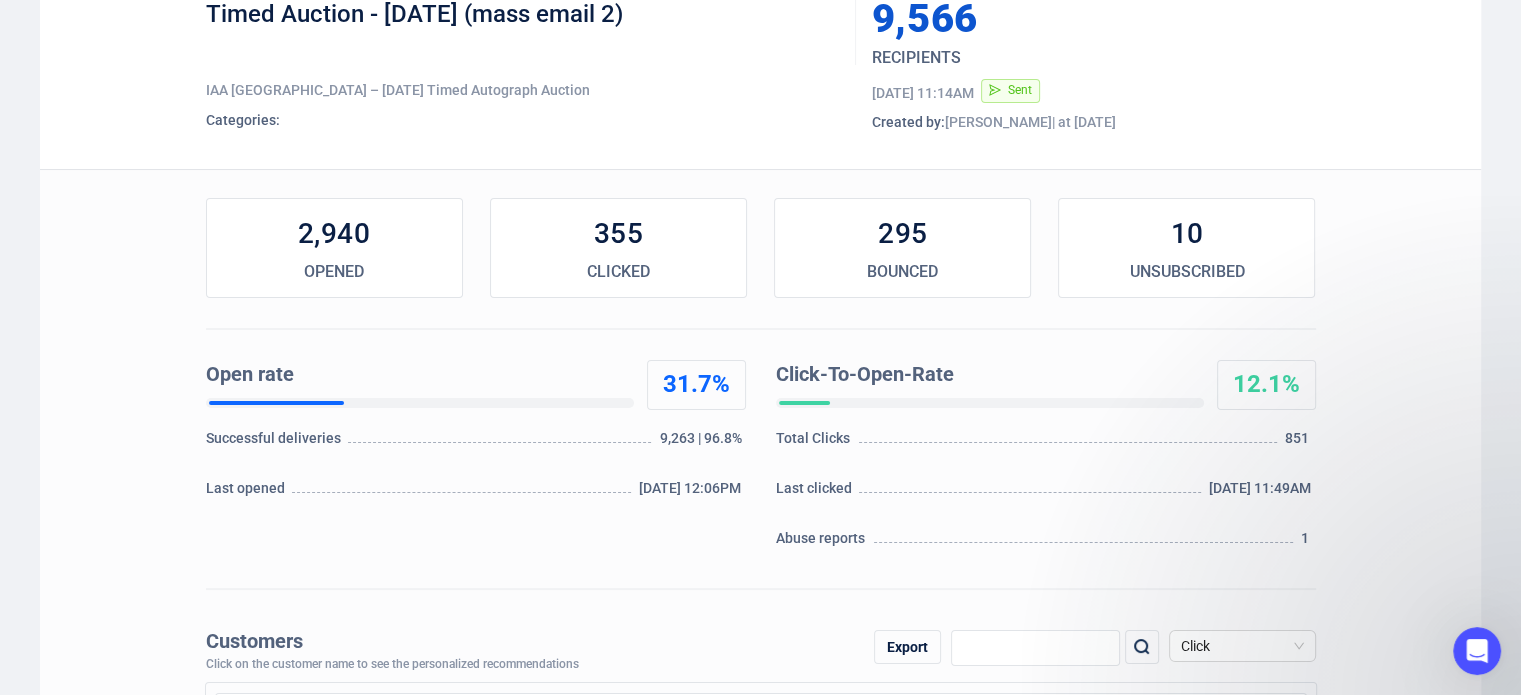 scroll, scrollTop: 0, scrollLeft: 0, axis: both 